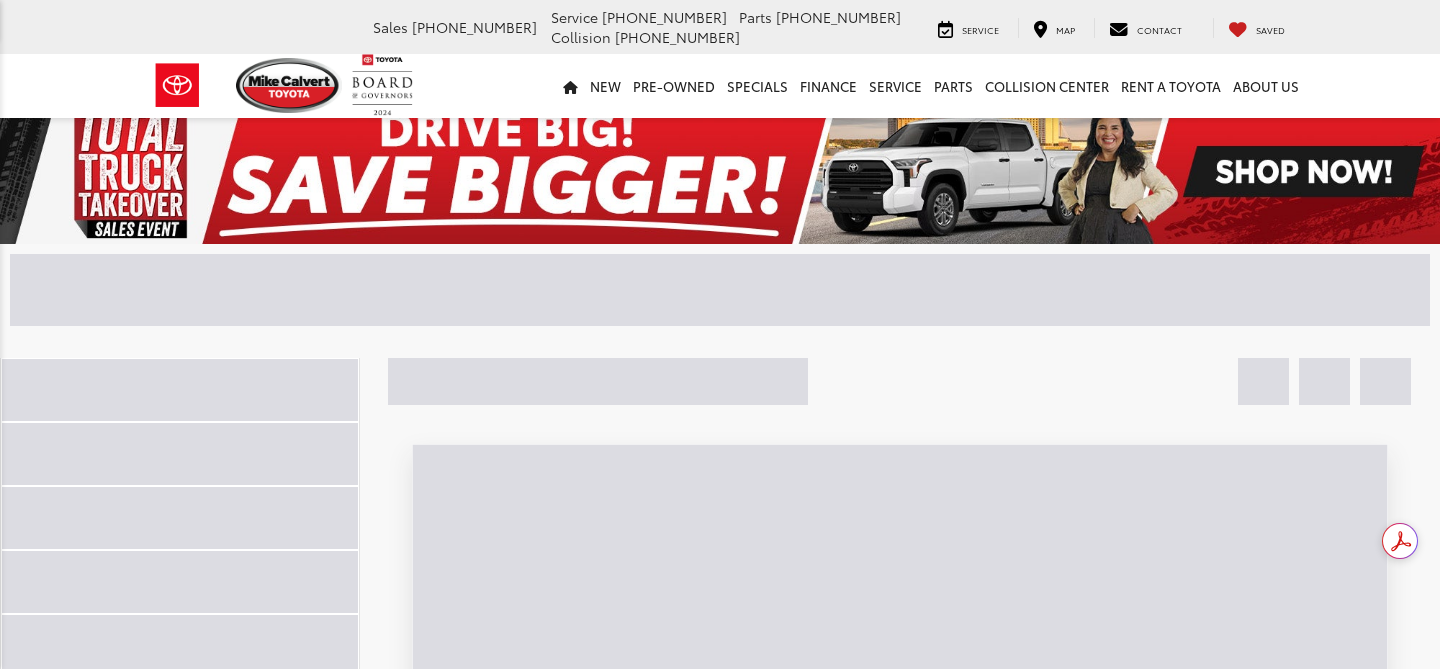scroll, scrollTop: 0, scrollLeft: 0, axis: both 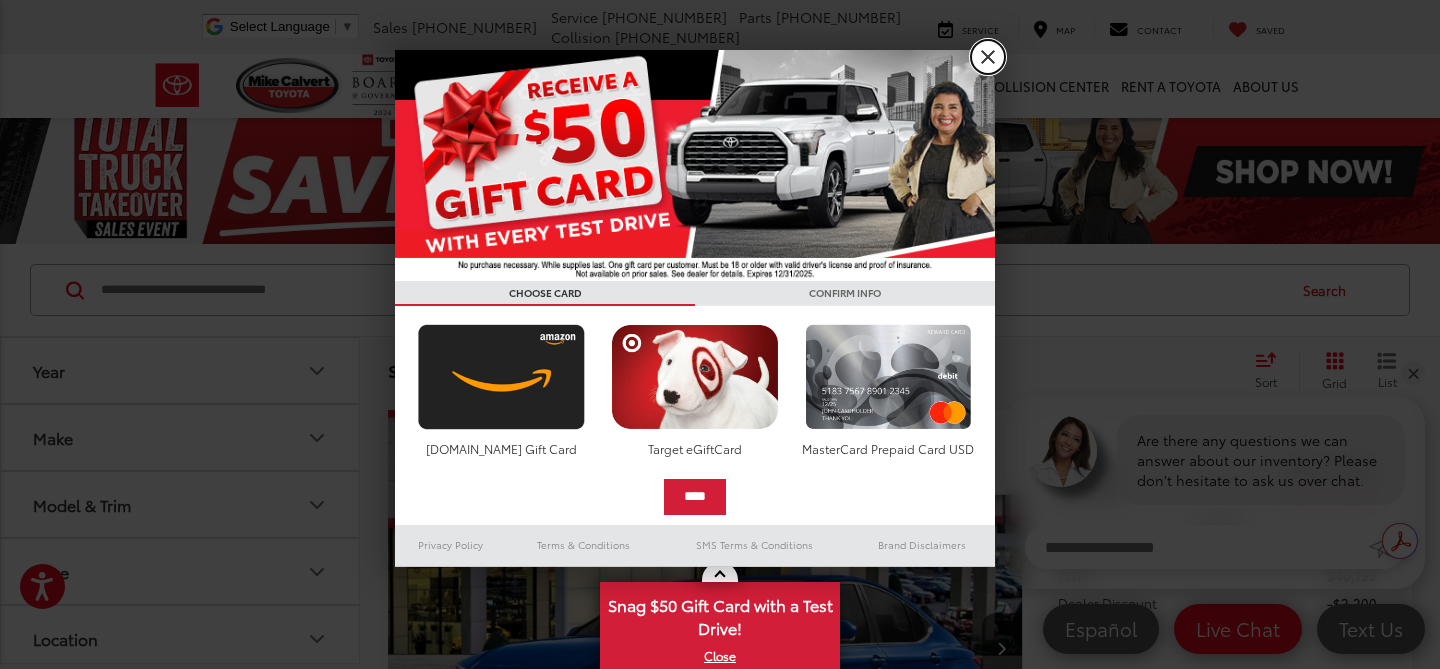 click on "X" at bounding box center [988, 57] 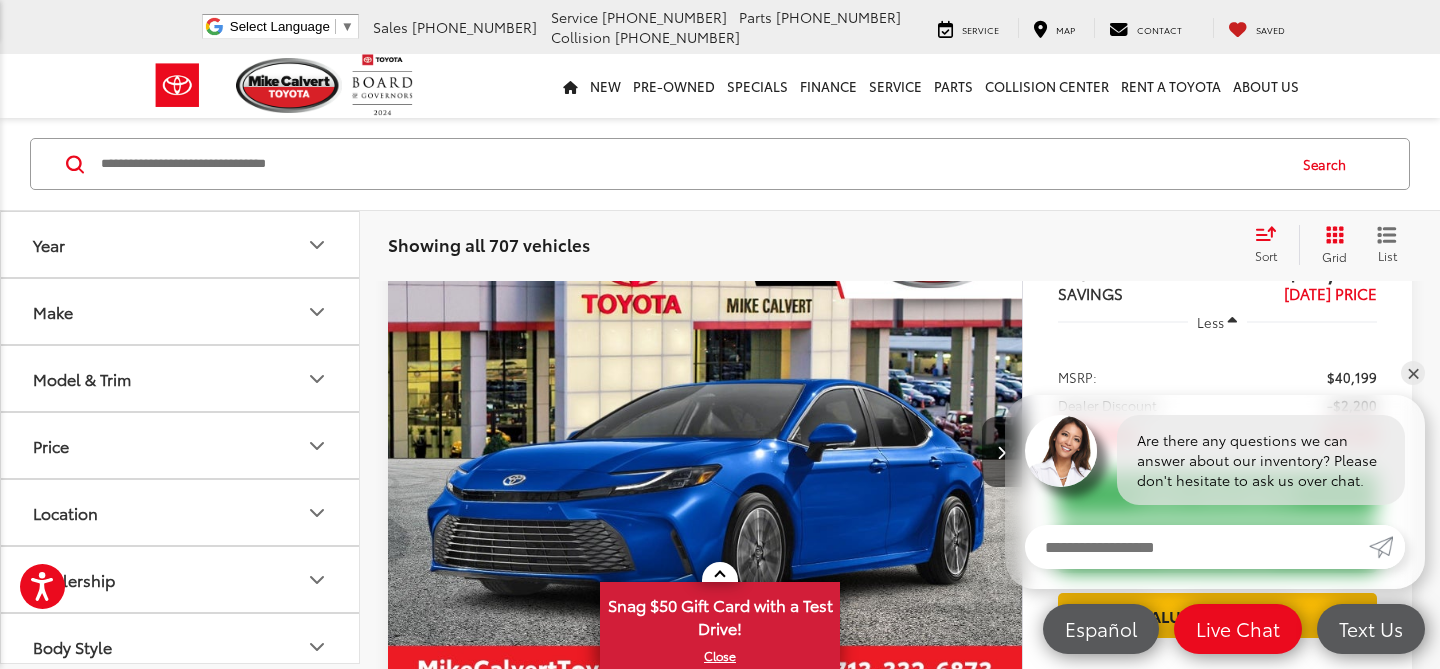 scroll, scrollTop: 185, scrollLeft: 0, axis: vertical 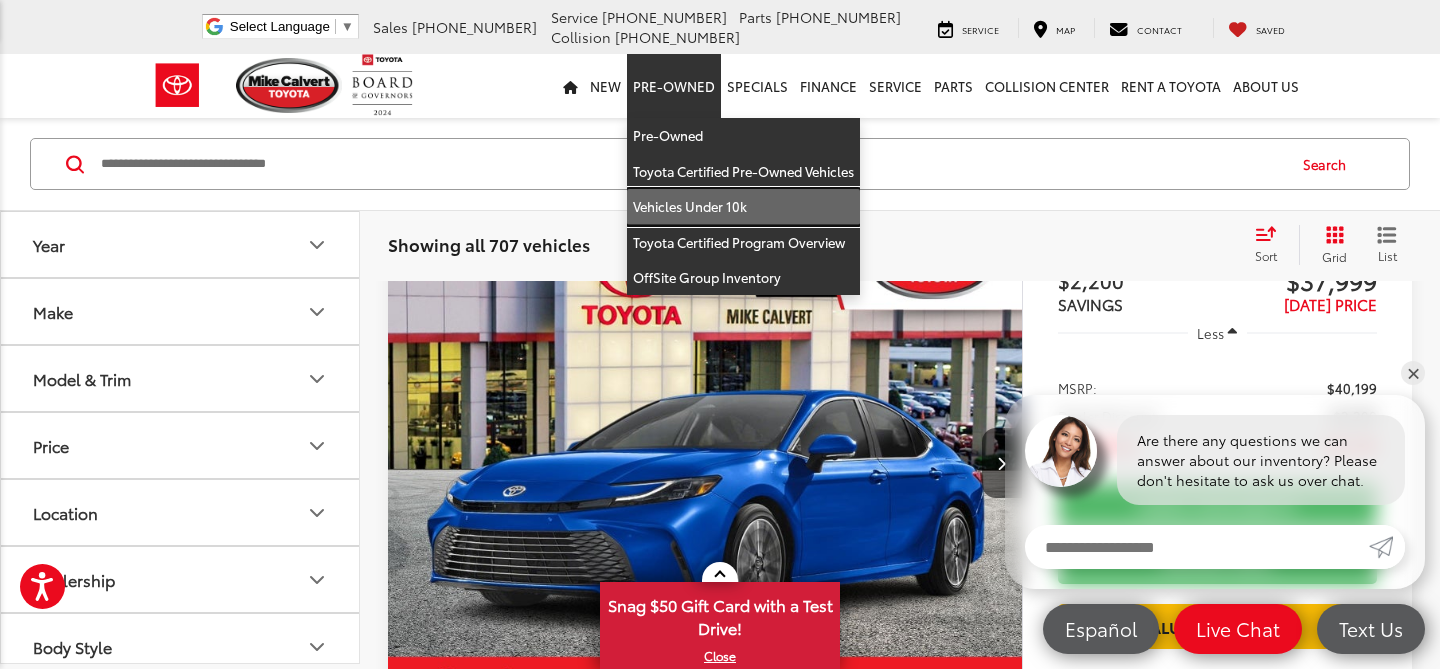 click on "Vehicles Under 10k" at bounding box center [743, 207] 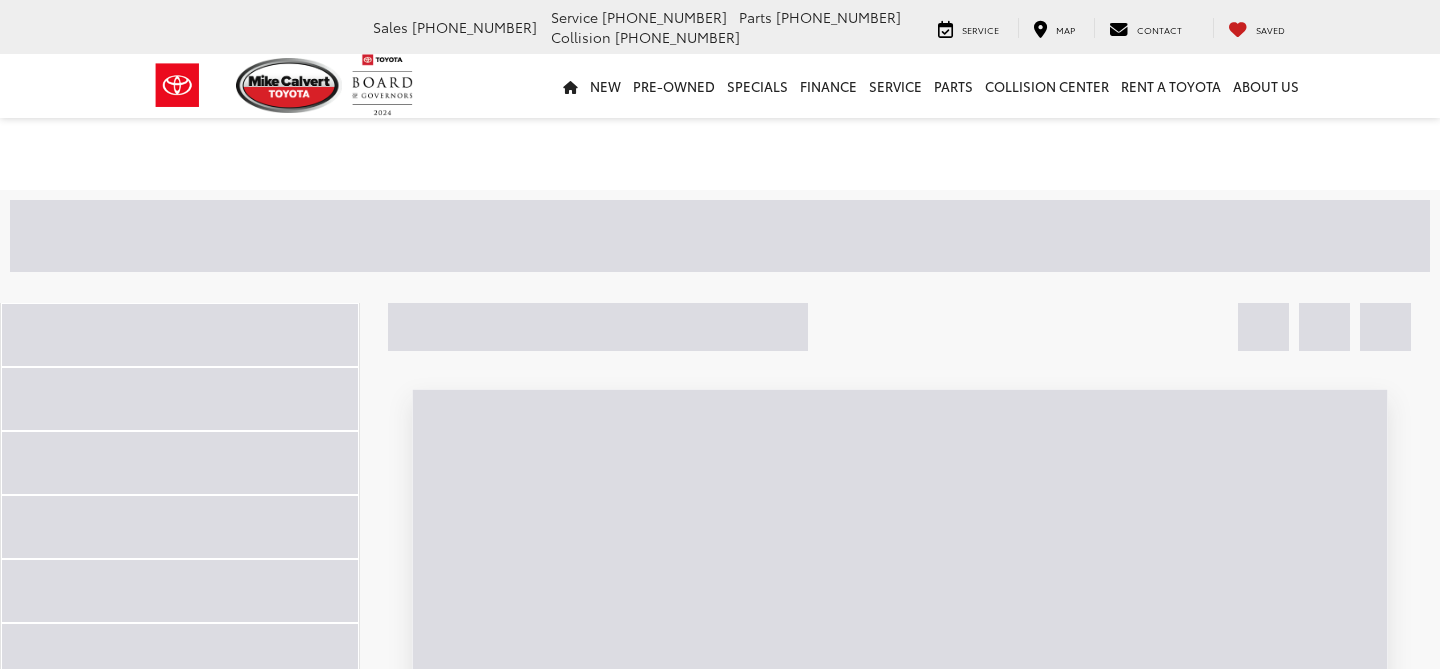 scroll, scrollTop: 0, scrollLeft: 0, axis: both 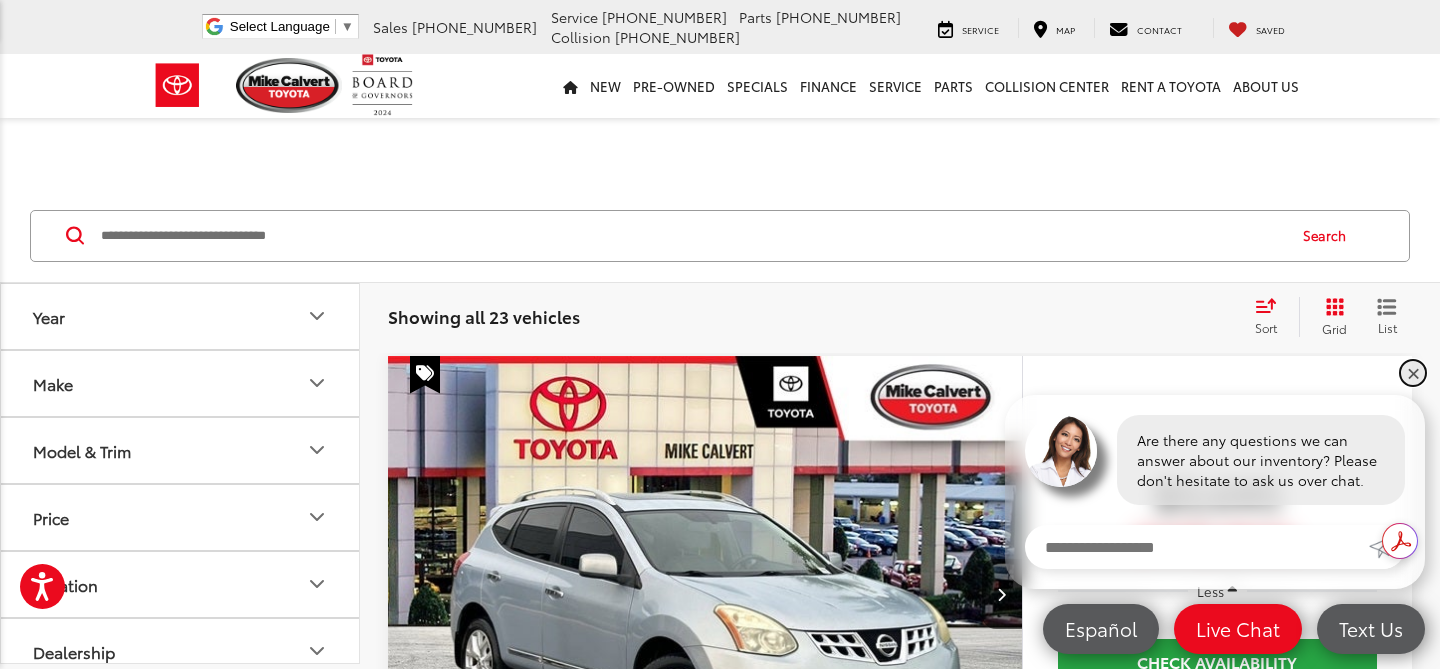click on "✕" at bounding box center (1413, 373) 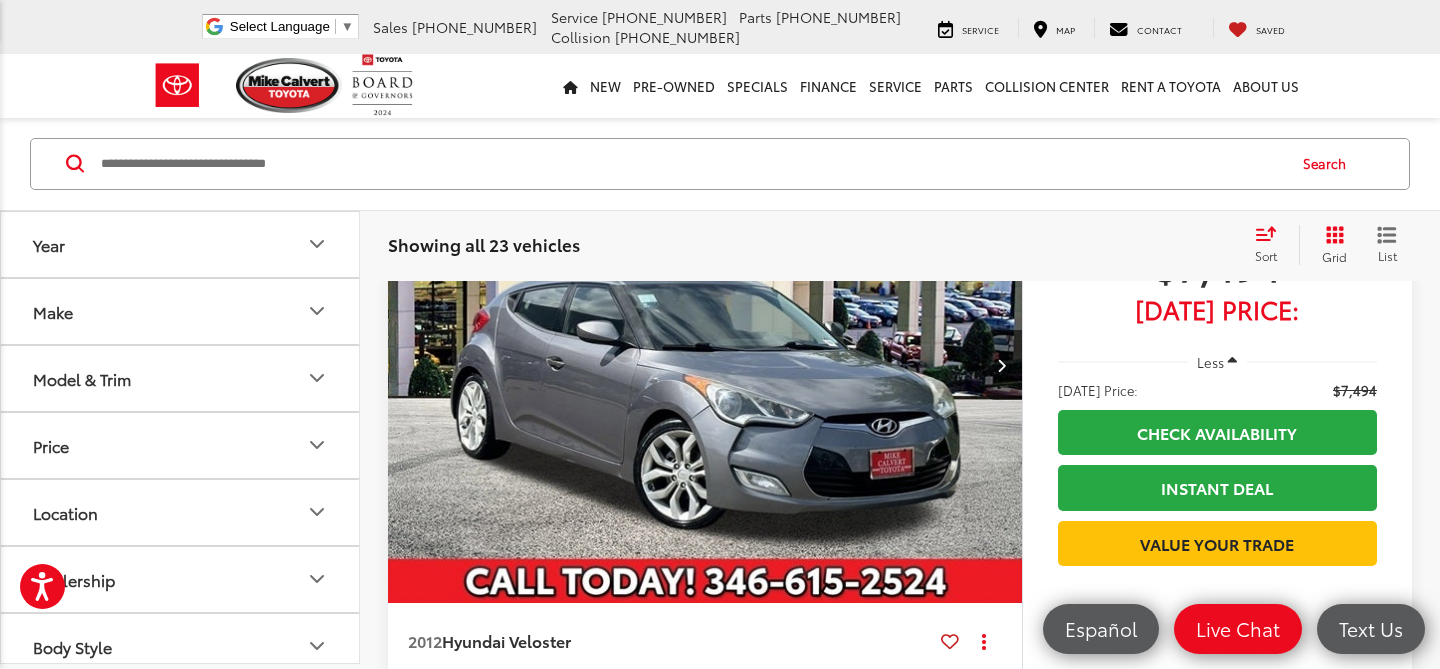 scroll, scrollTop: 7987, scrollLeft: 0, axis: vertical 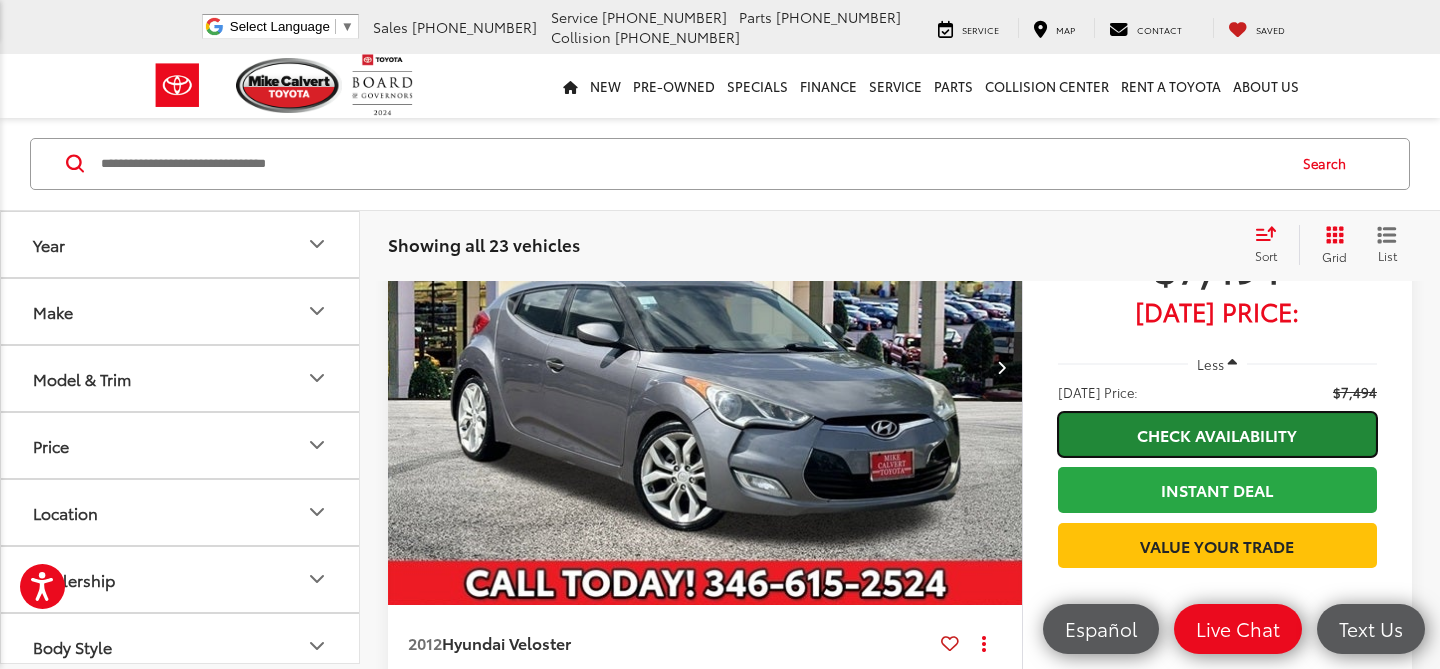 click on "Check Availability" at bounding box center [1217, 434] 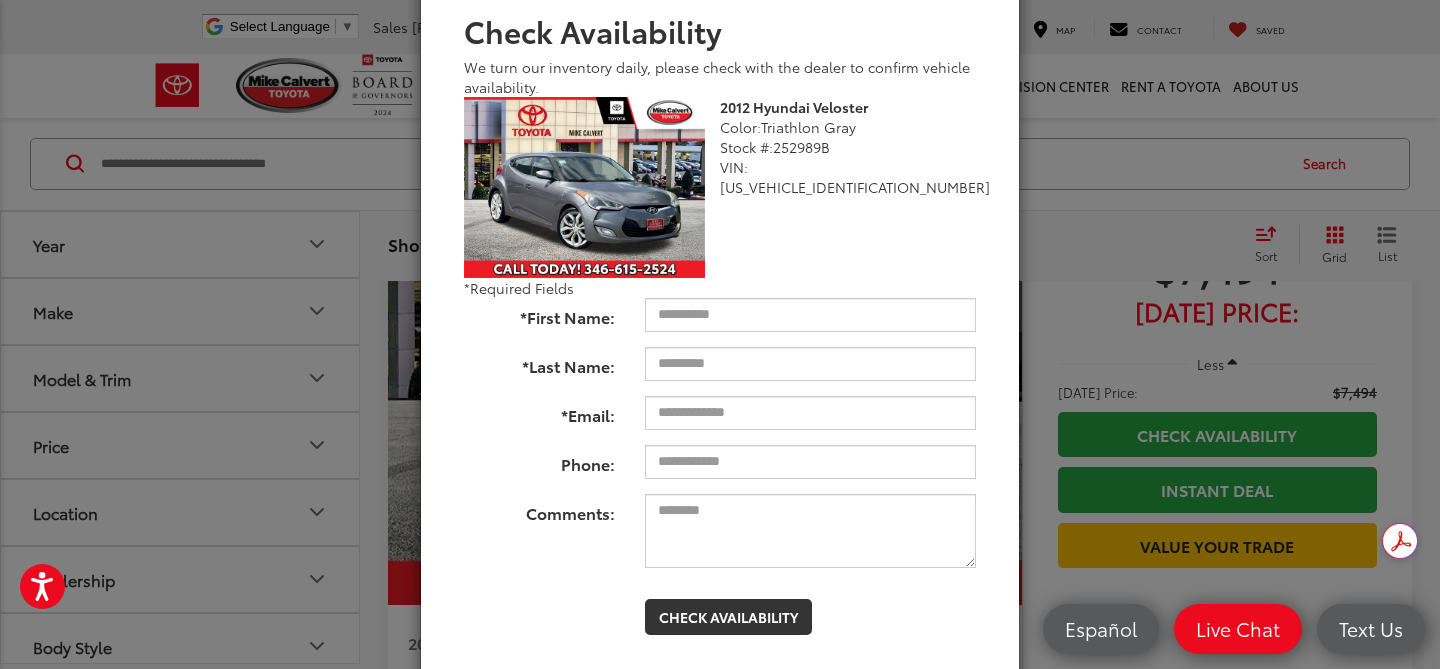 scroll, scrollTop: 131, scrollLeft: 0, axis: vertical 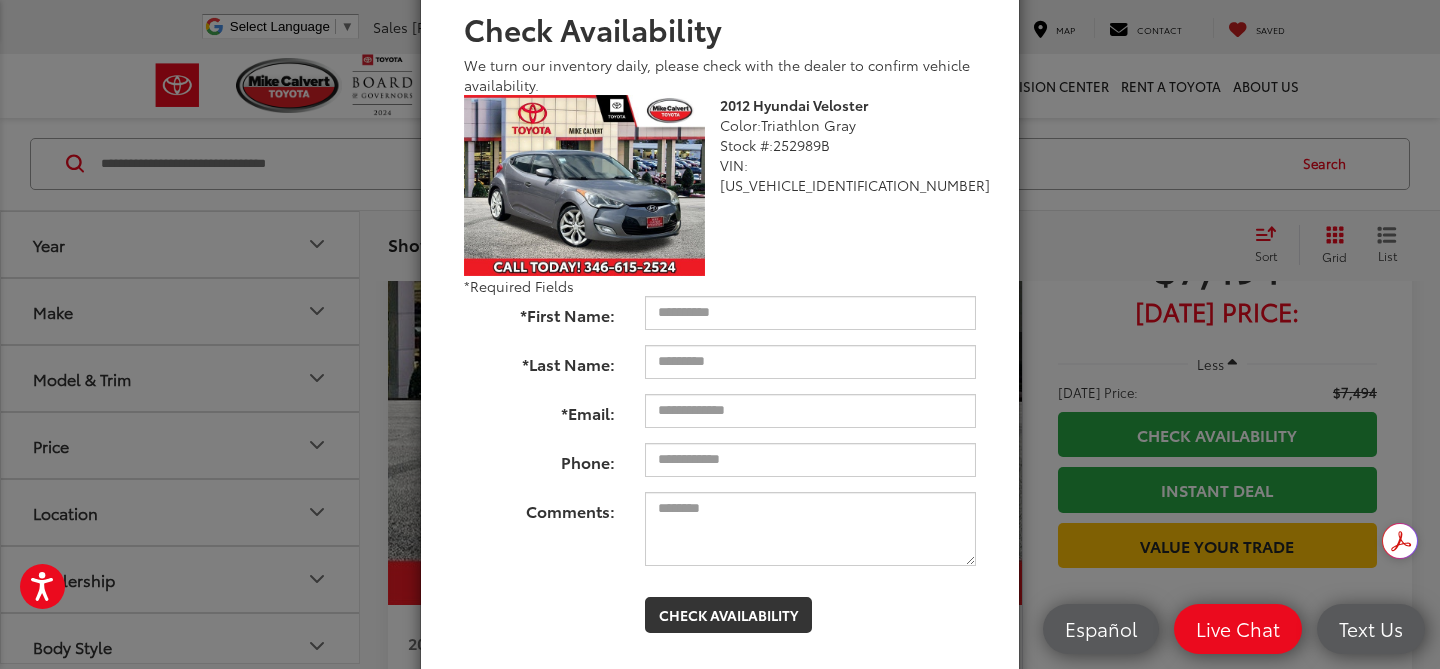 click on "Check Availability
We turn our inventory daily, please check with the dealer to confirm vehicle availability.
2012 Hyundai Veloster
Color:  Triathlon Gray
Stock #:  252989B
VIN:  KMHTC6ADXCU066590
Hyundai
Veloster
Base
2012
24619
False
U
*Required Fields
*First Name:
*Last Name:
*Email:
Phone:
Comments:
Check Availability" at bounding box center (720, 334) 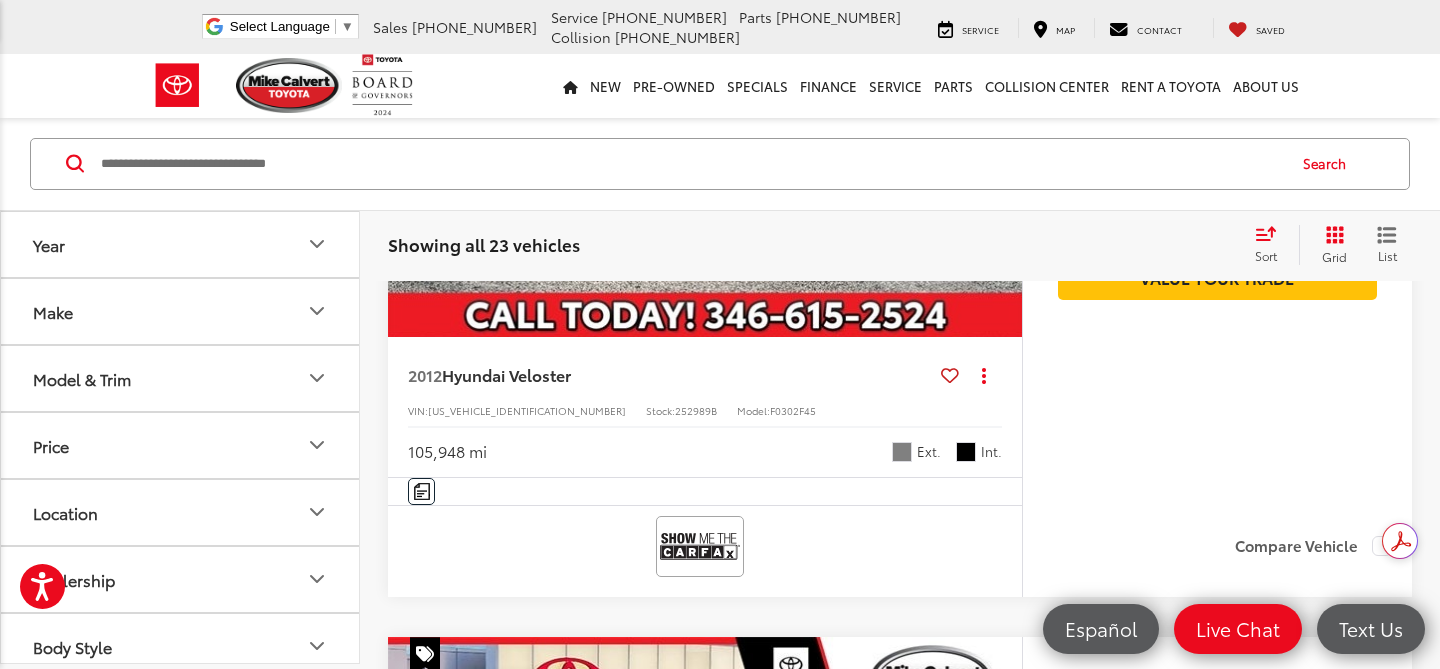scroll, scrollTop: 8301, scrollLeft: 0, axis: vertical 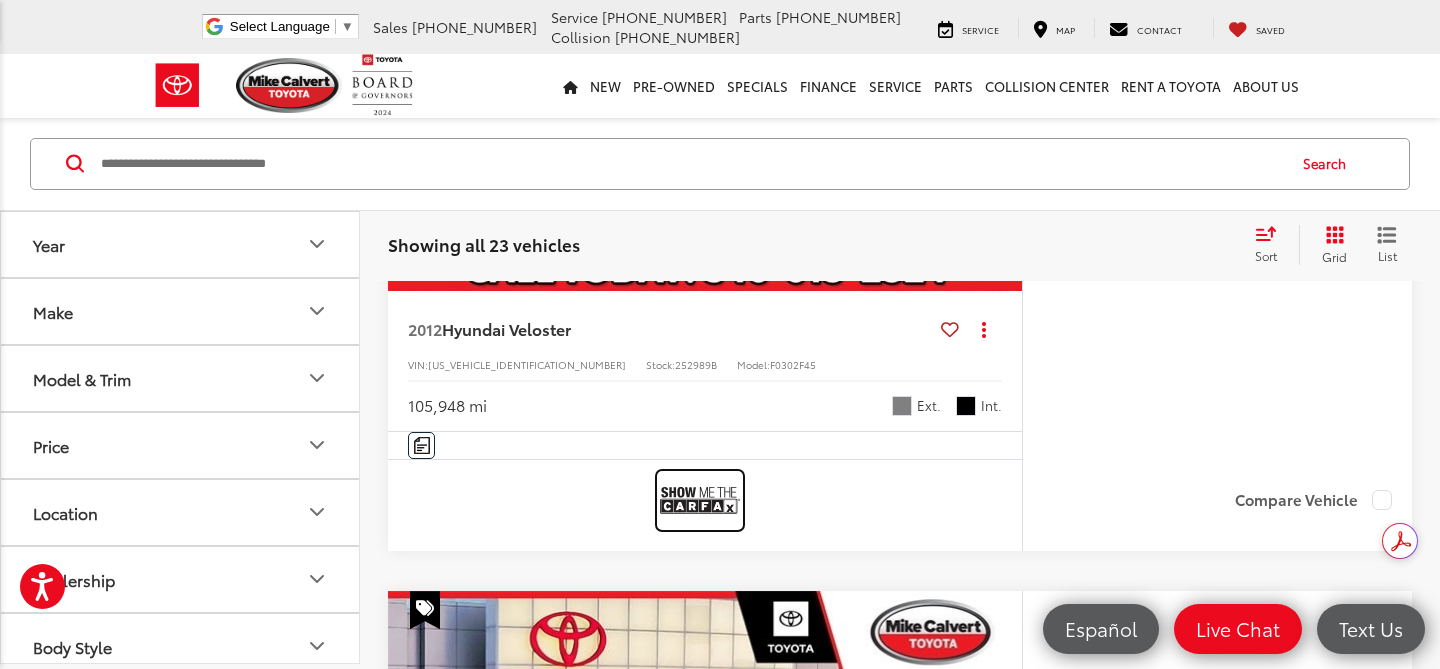 click at bounding box center (700, 500) 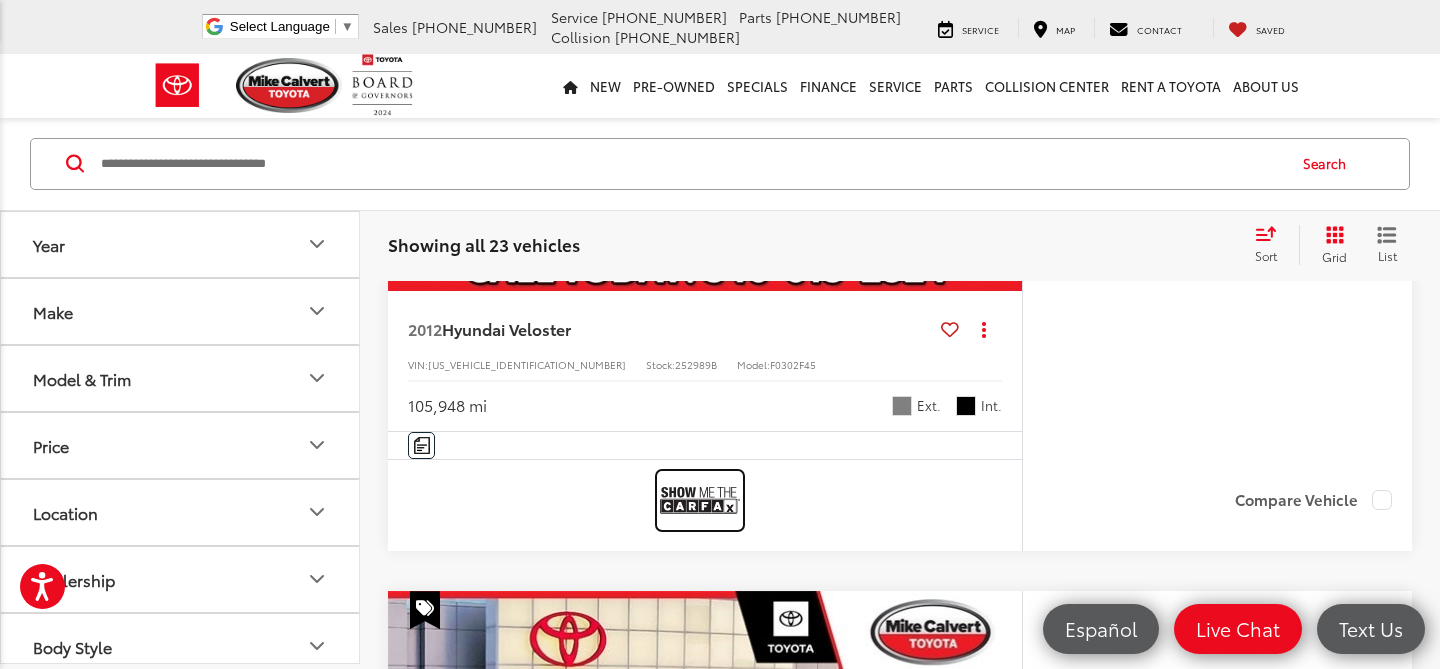 scroll, scrollTop: 8225, scrollLeft: 0, axis: vertical 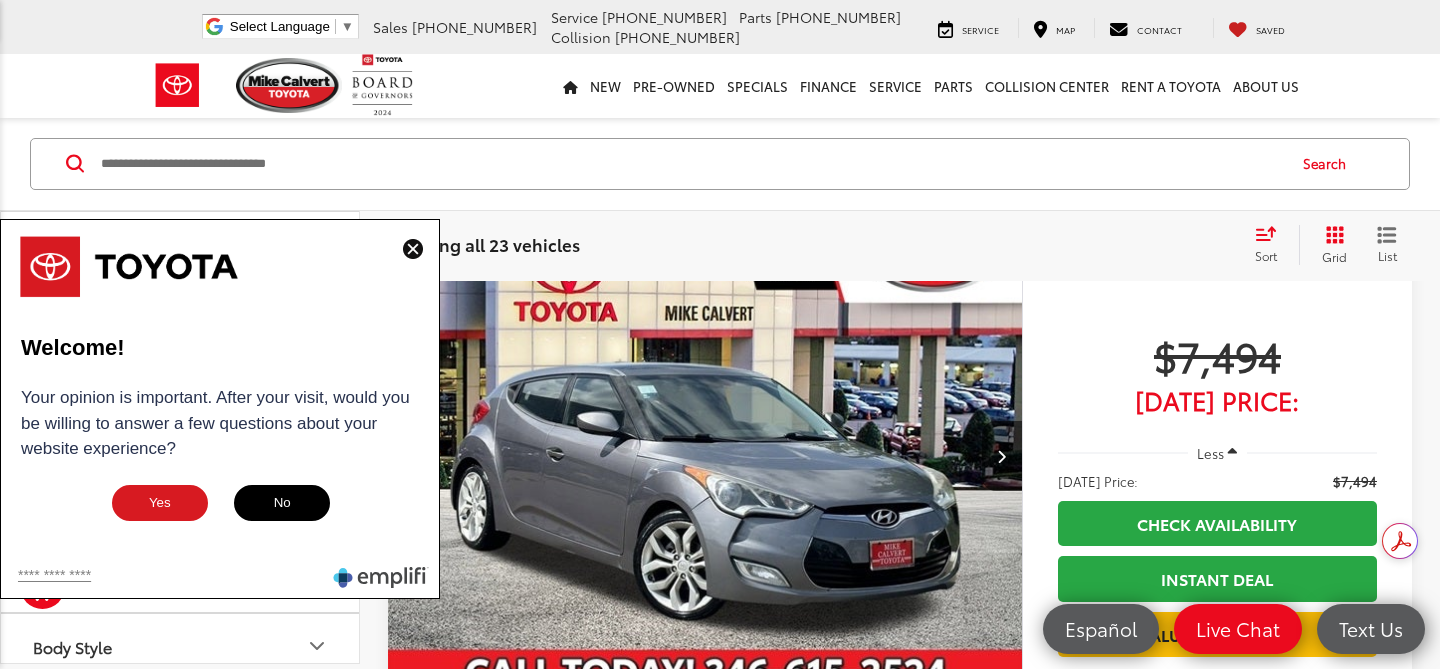 click at bounding box center (413, 249) 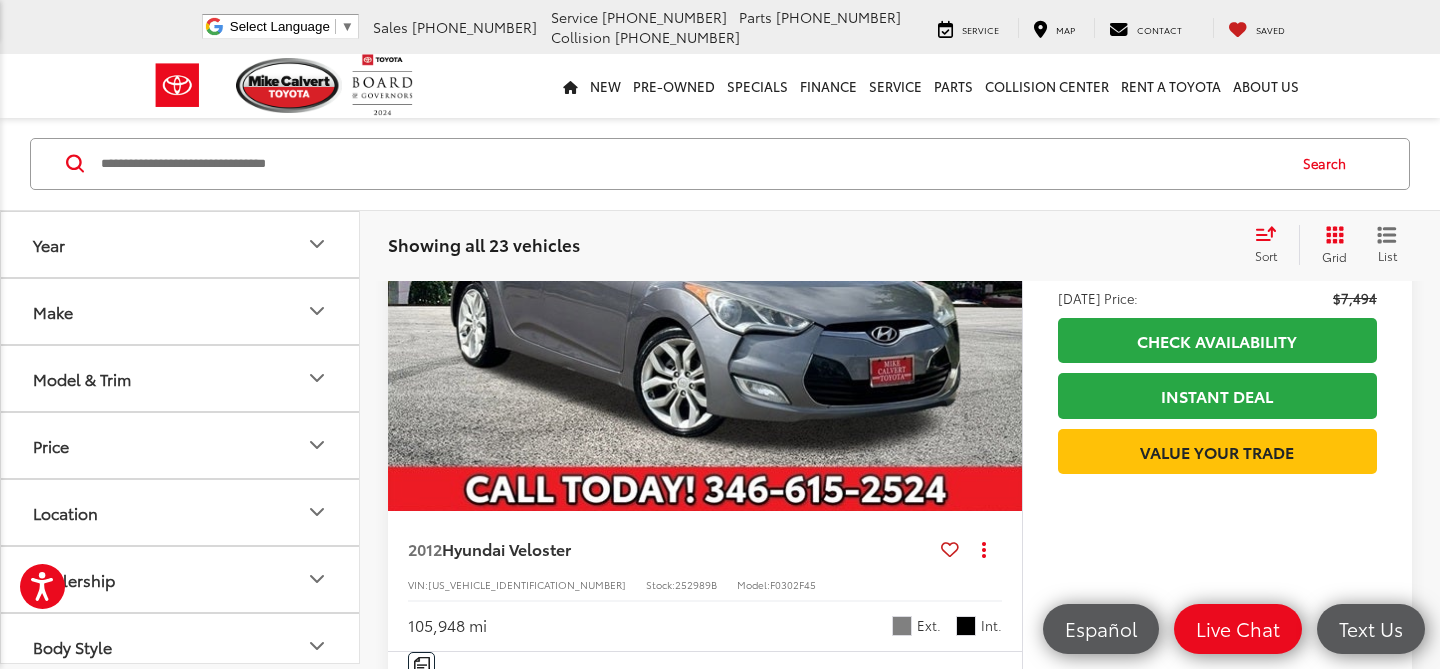 scroll, scrollTop: 8101, scrollLeft: 0, axis: vertical 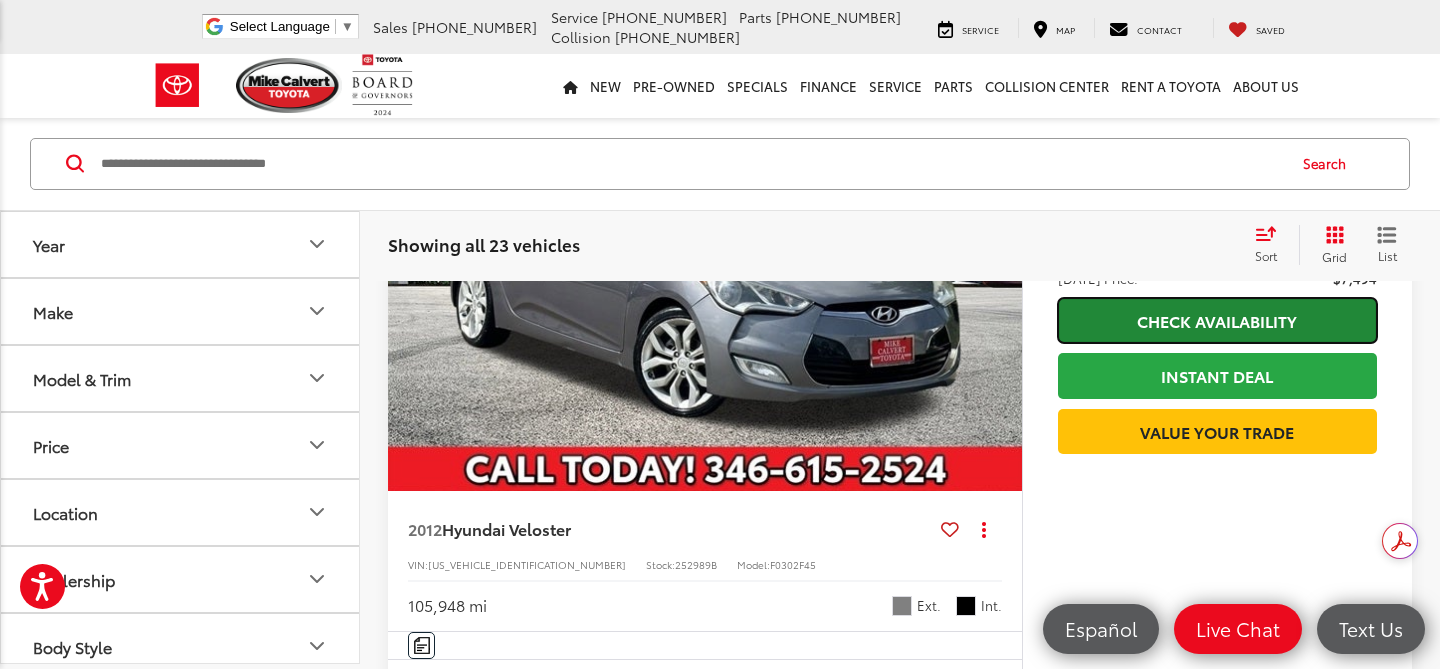 click on "Check Availability" at bounding box center [1217, 320] 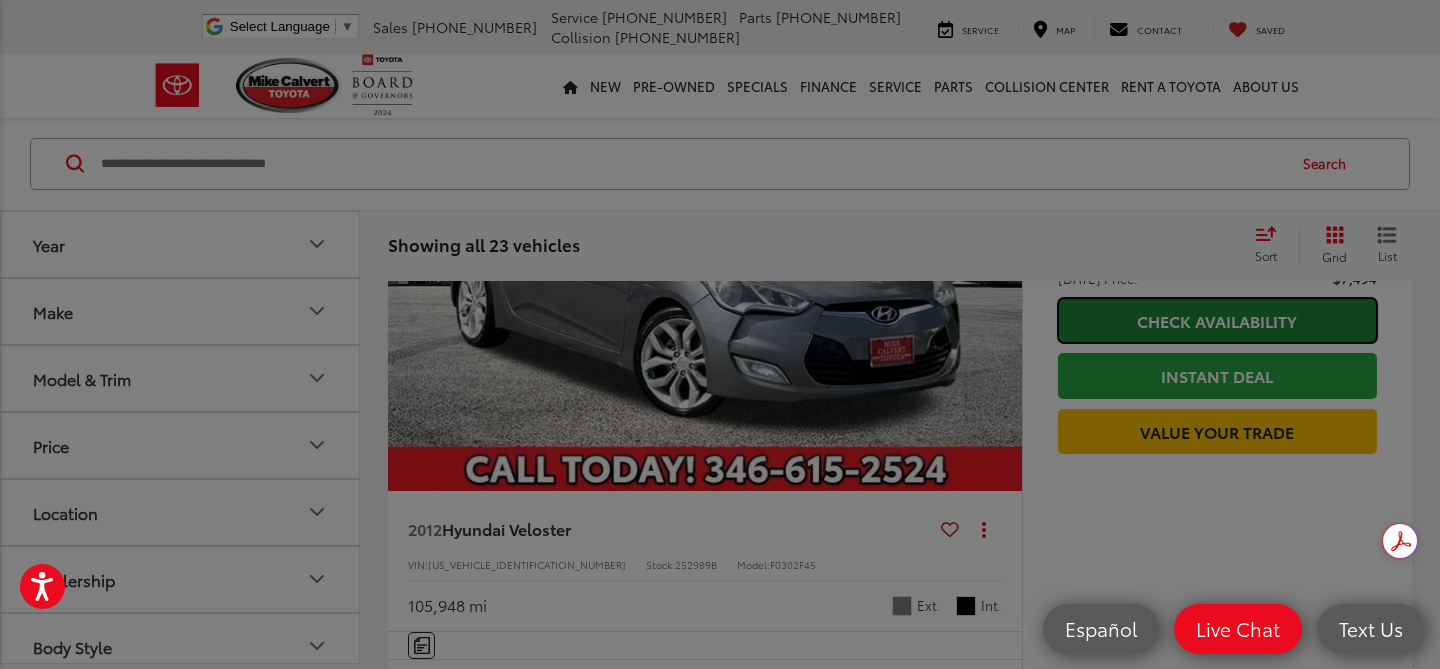 scroll, scrollTop: 0, scrollLeft: 0, axis: both 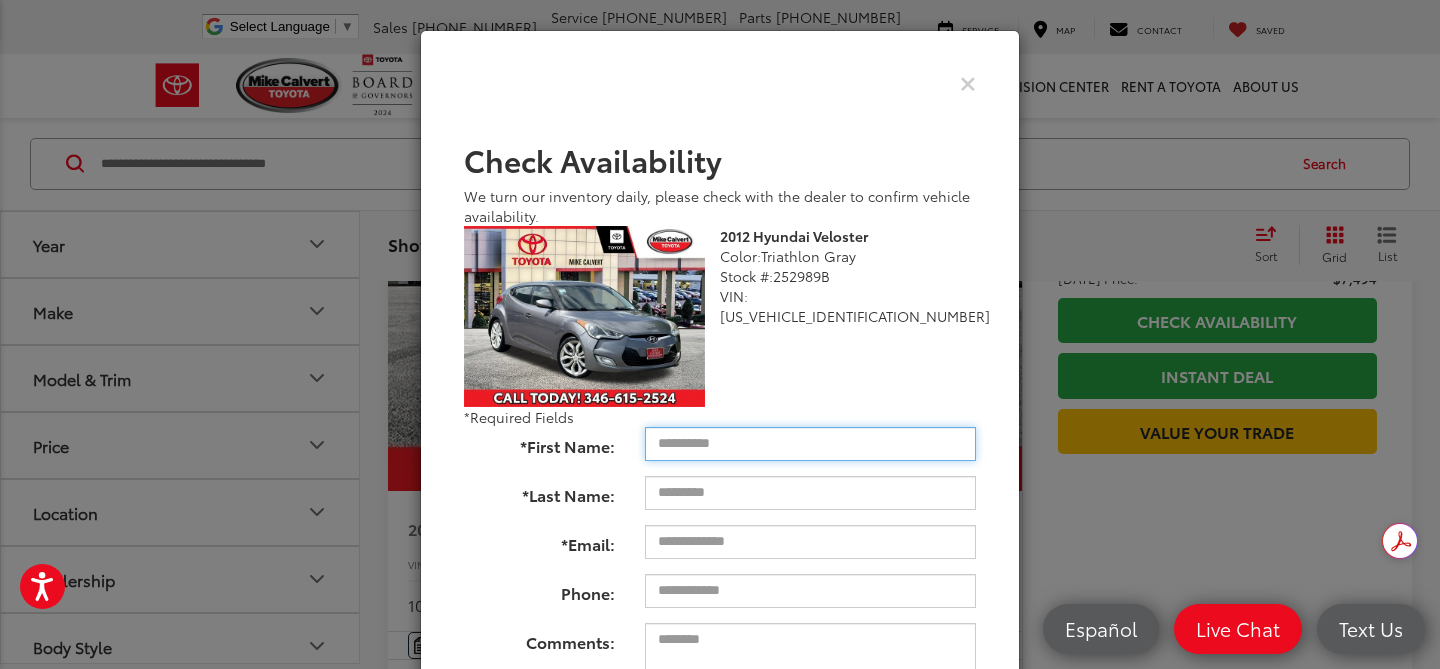 click on "*First Name:" at bounding box center [810, 444] 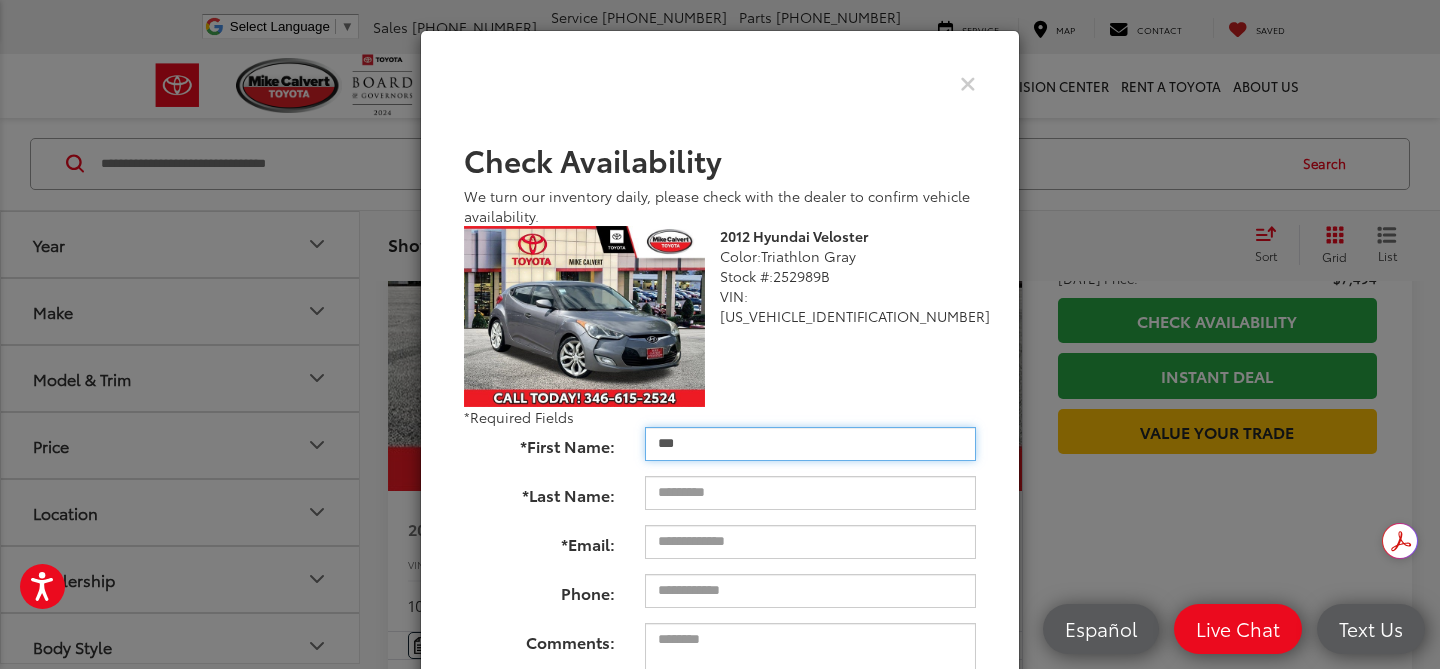 type on "***" 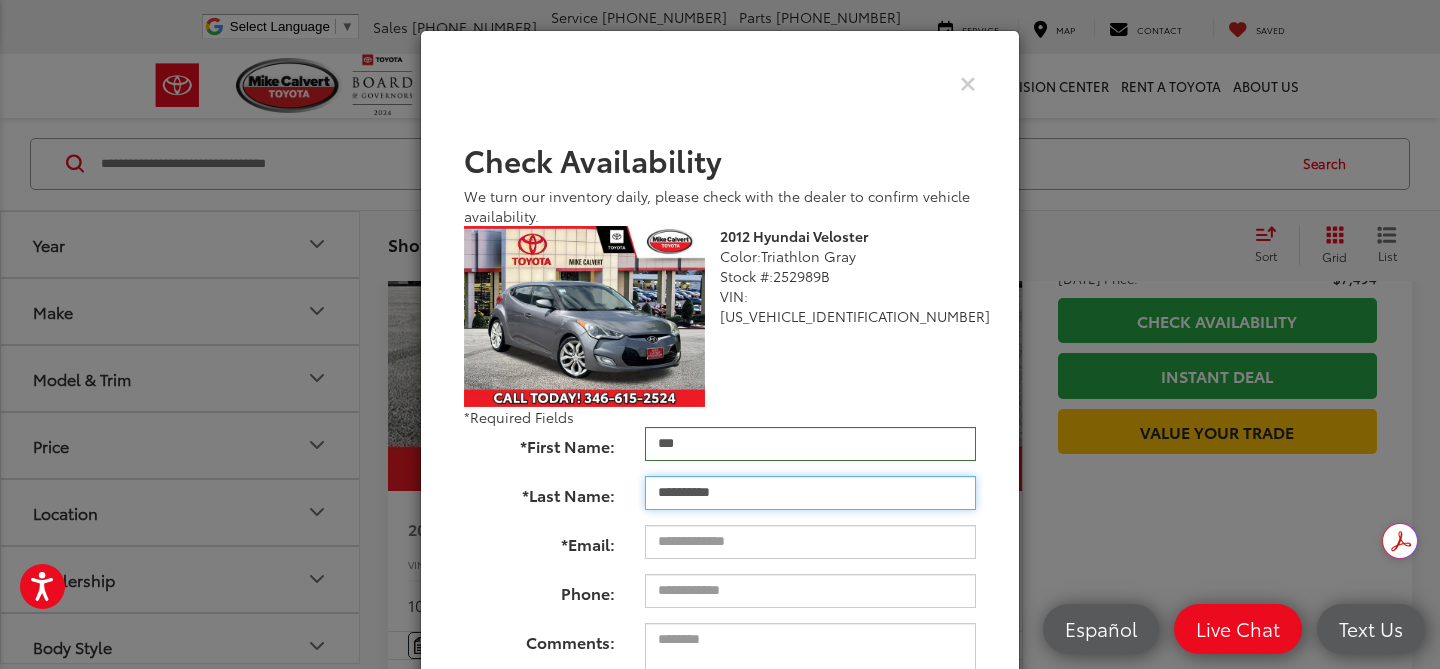 type on "**********" 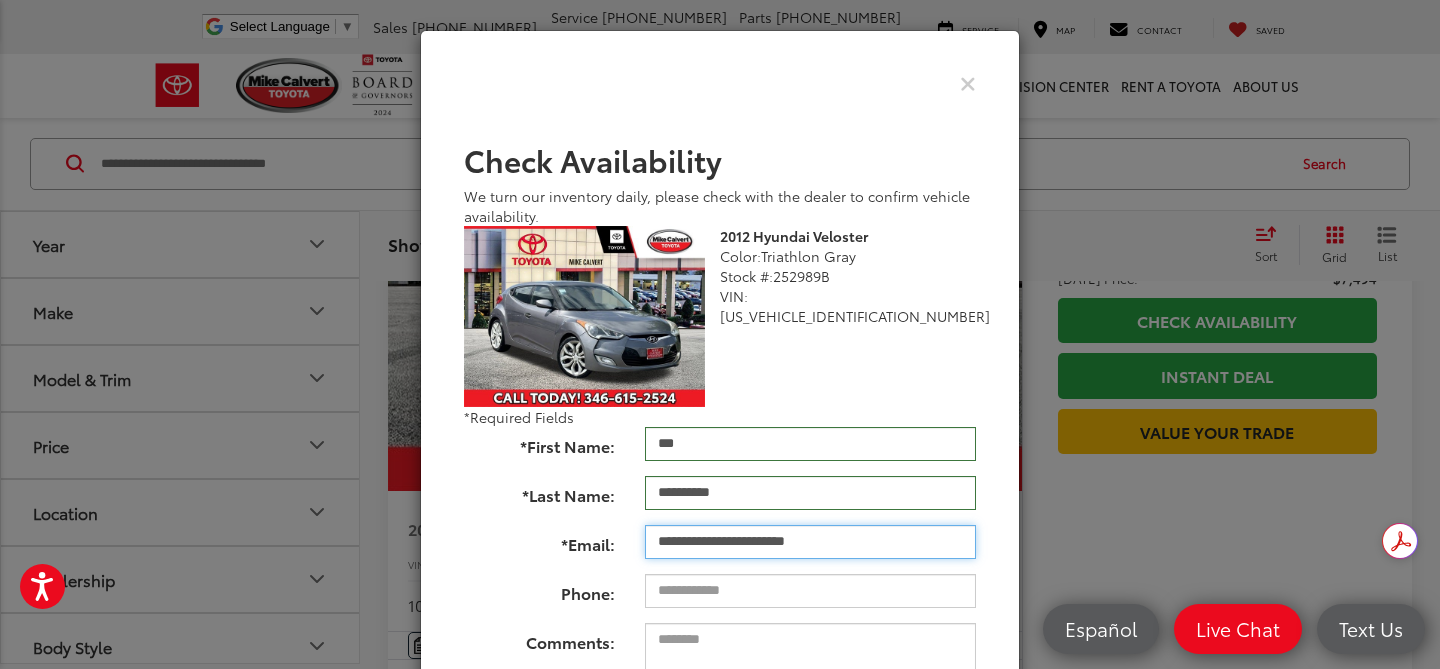 type on "**********" 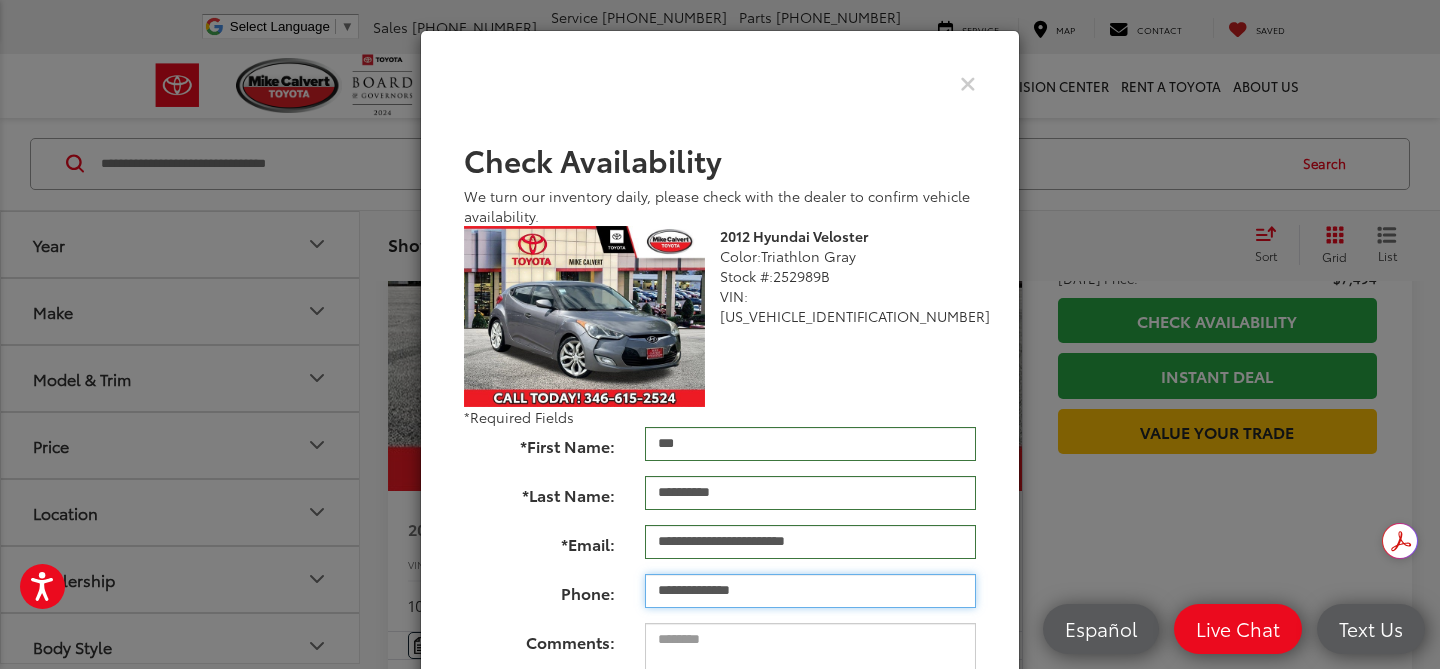 type on "**********" 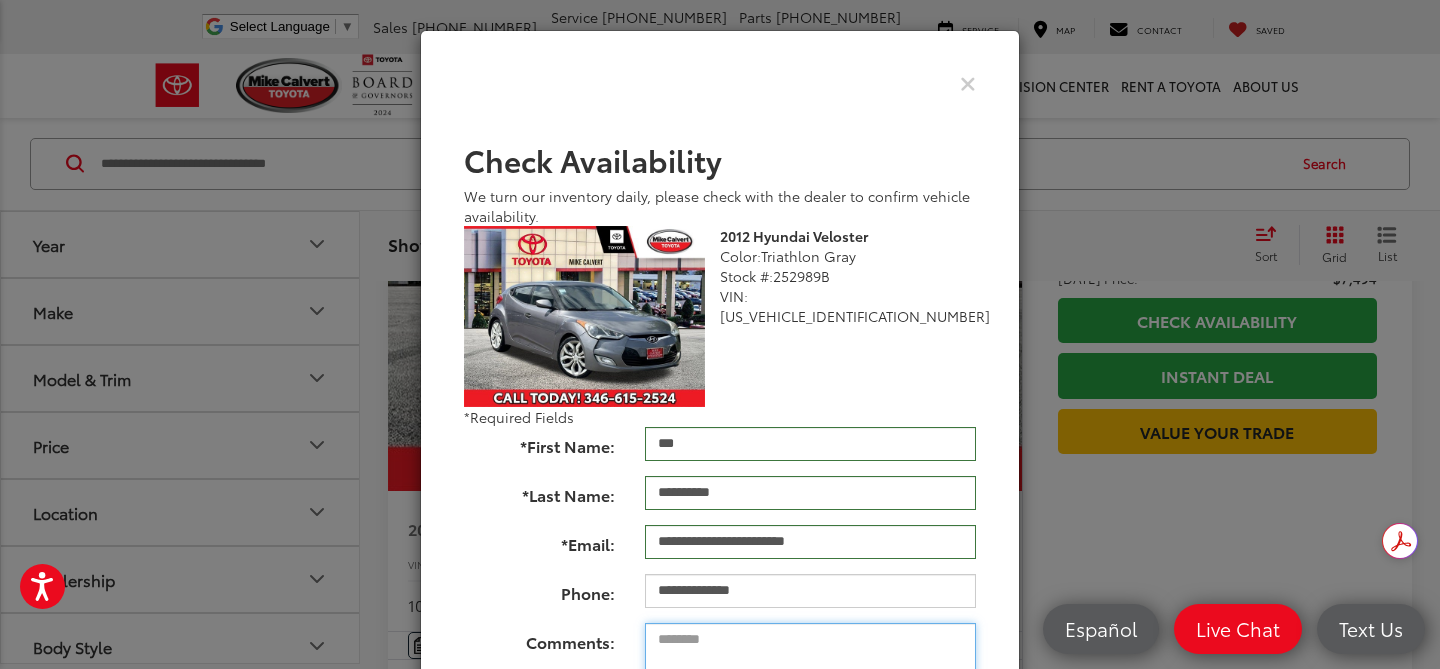 click on "Comments:" at bounding box center (810, 660) 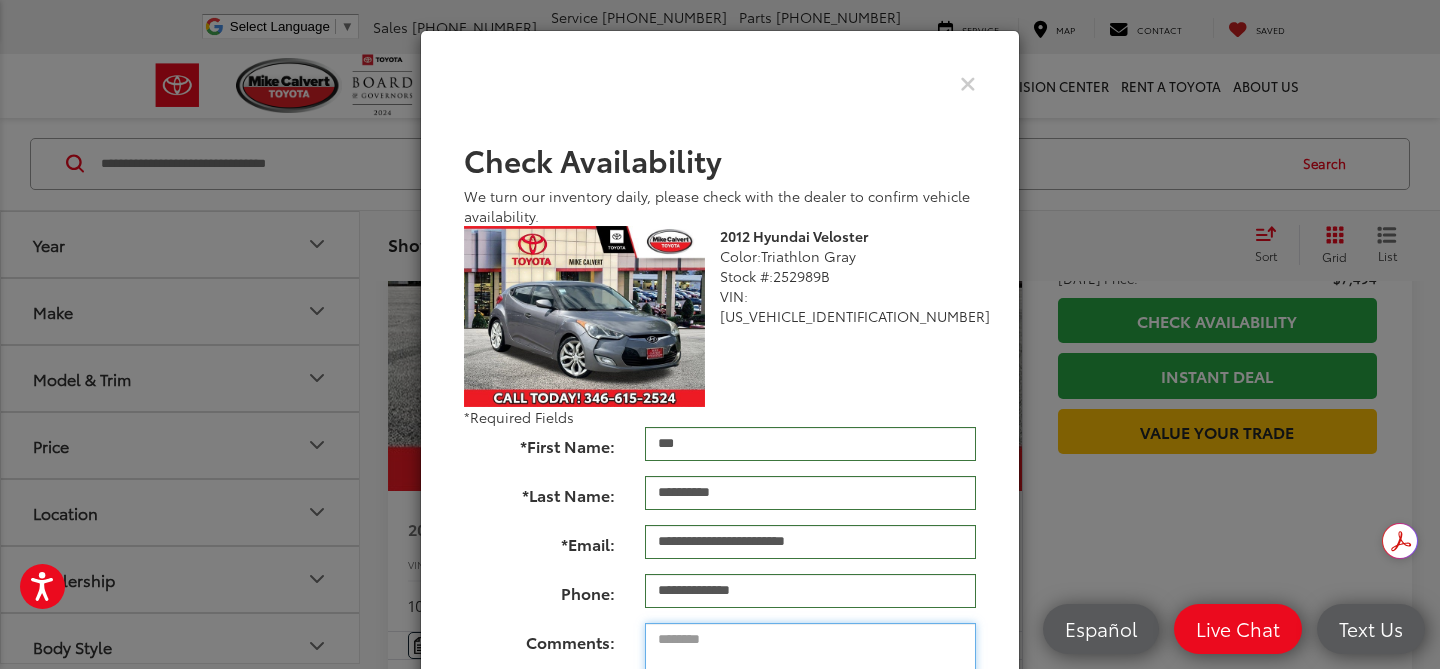 scroll, scrollTop: 184, scrollLeft: 0, axis: vertical 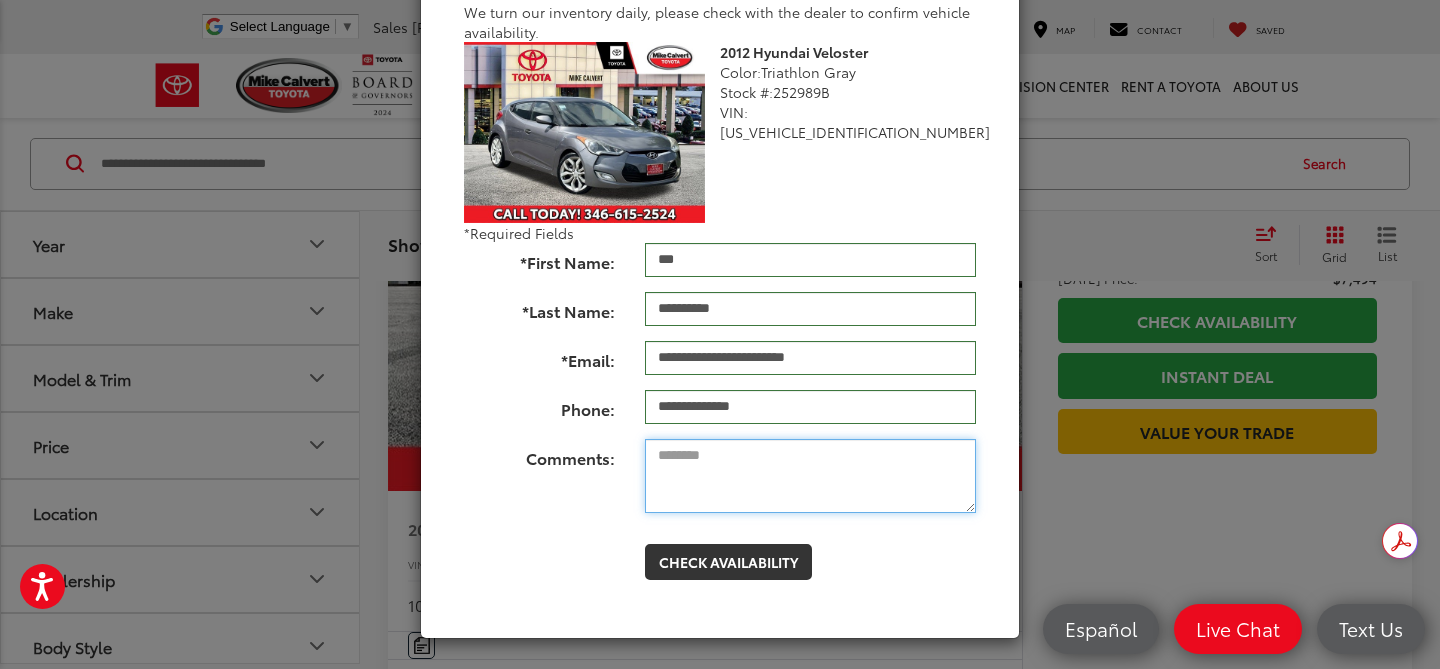 click on "Comments:" at bounding box center [810, 476] 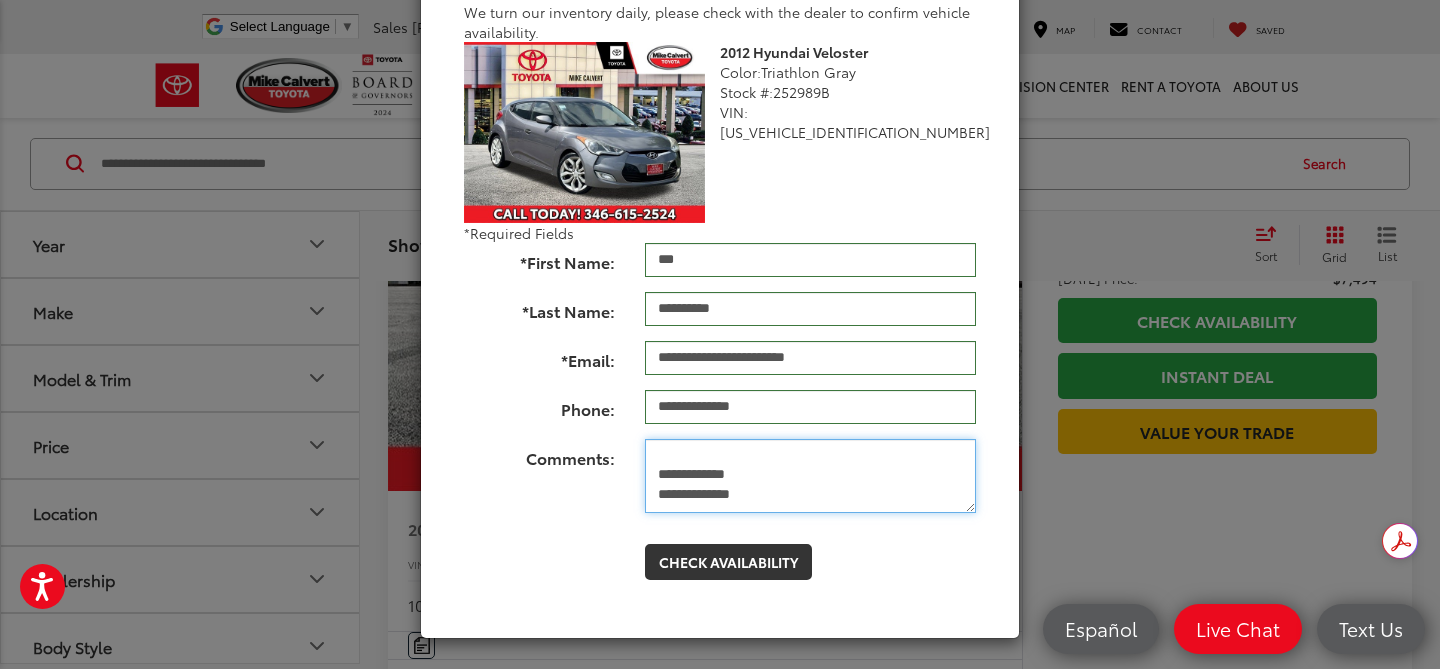 scroll, scrollTop: 480, scrollLeft: 0, axis: vertical 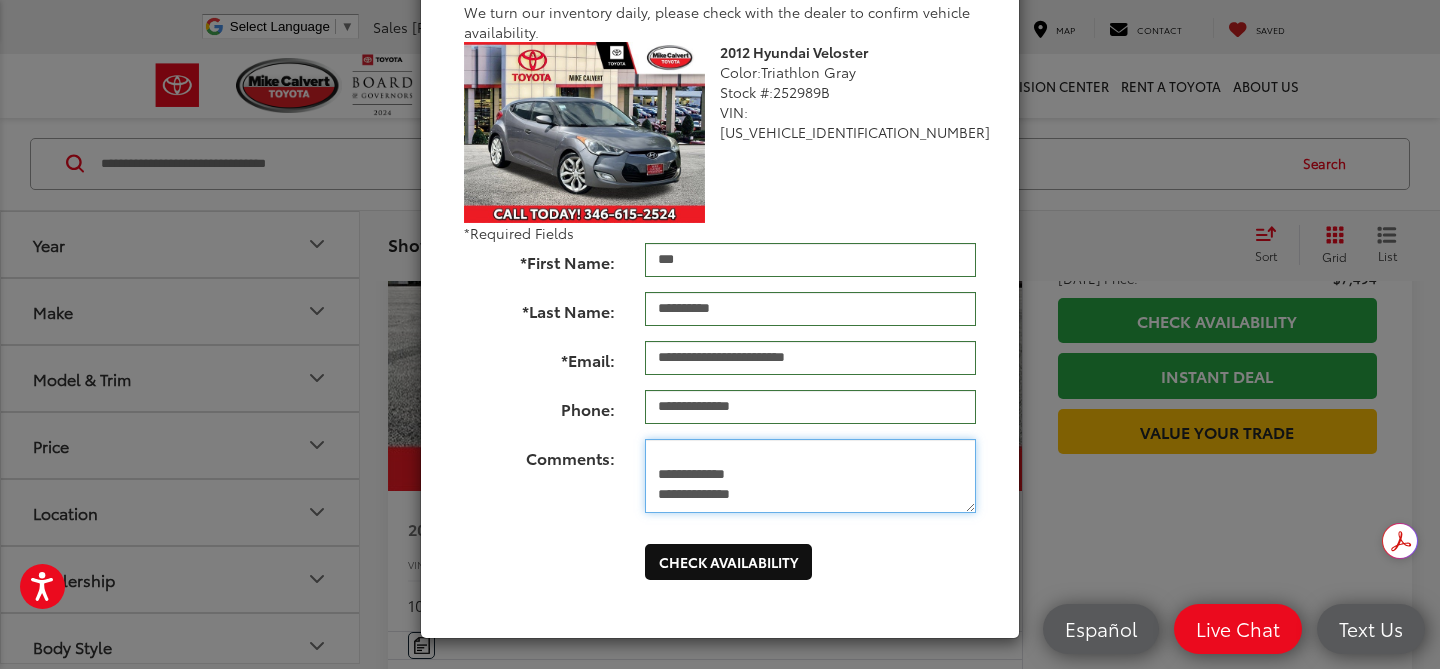 type on "**********" 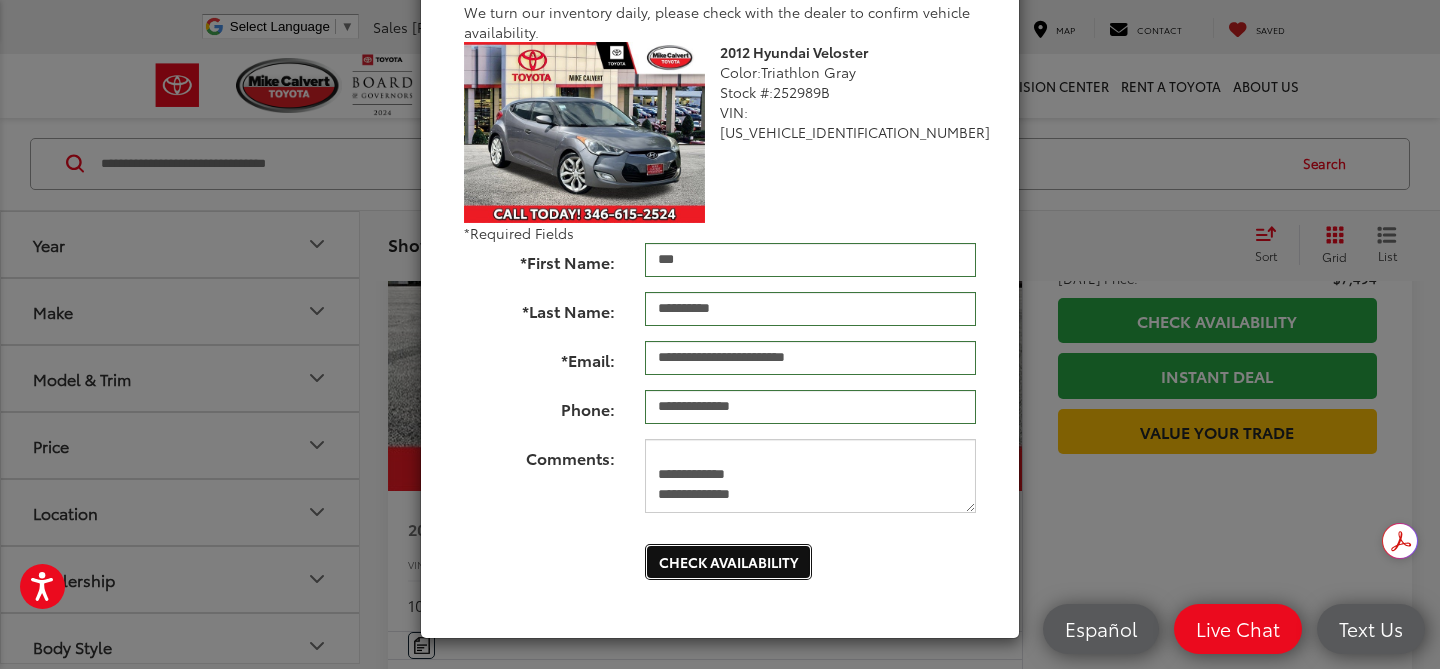 click on "Check Availability" at bounding box center (728, 562) 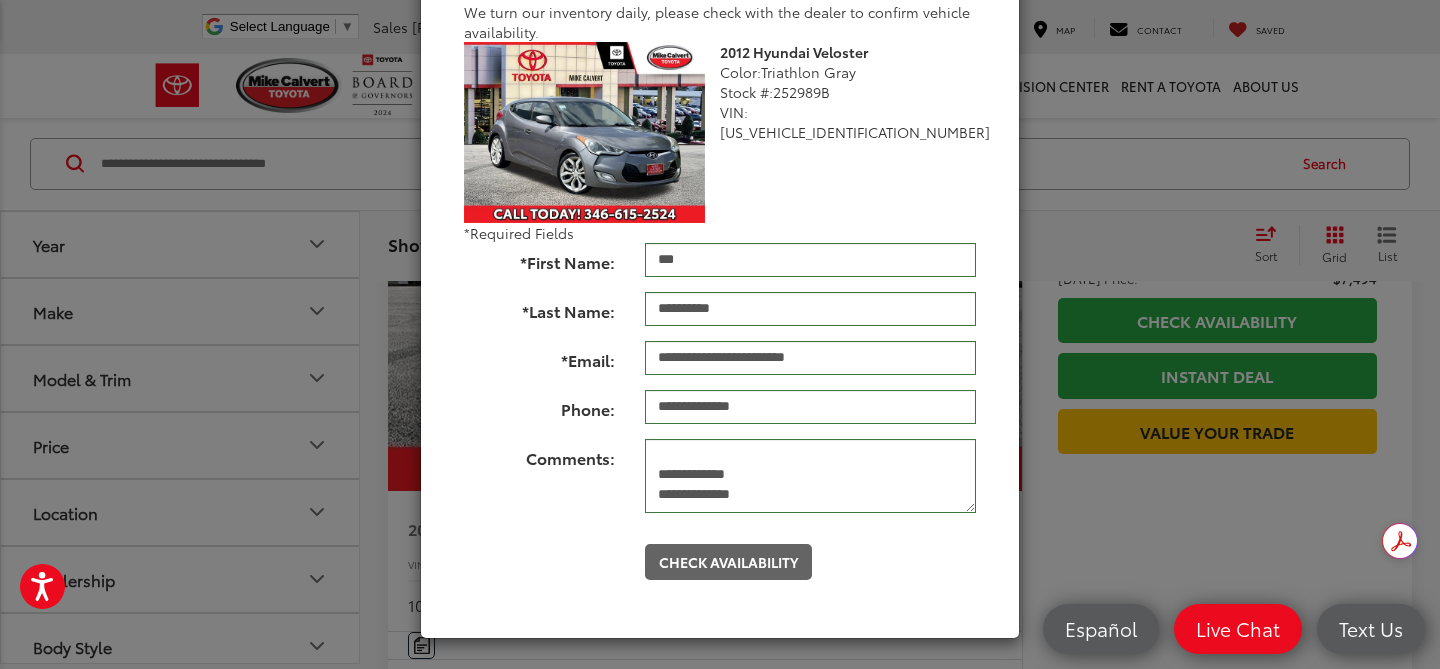 scroll, scrollTop: 0, scrollLeft: 0, axis: both 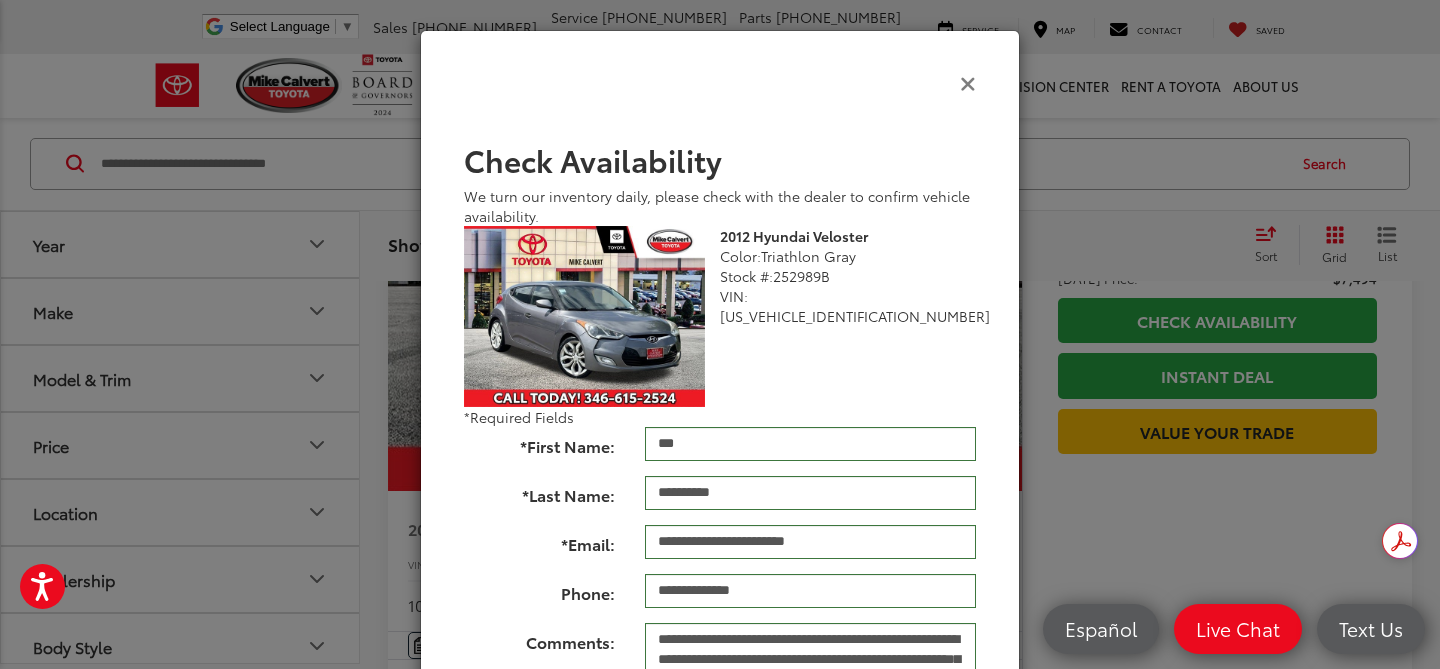 click at bounding box center [968, 82] 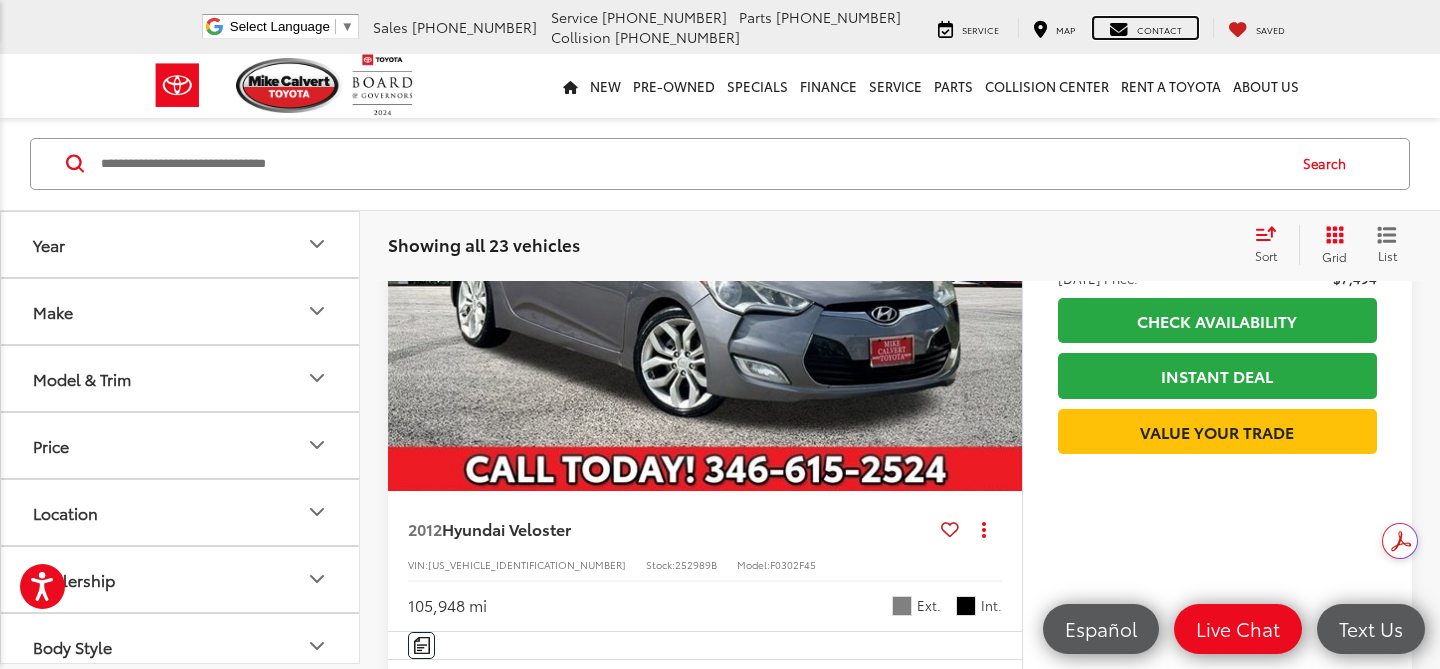 click on "Contact" at bounding box center (1145, 28) 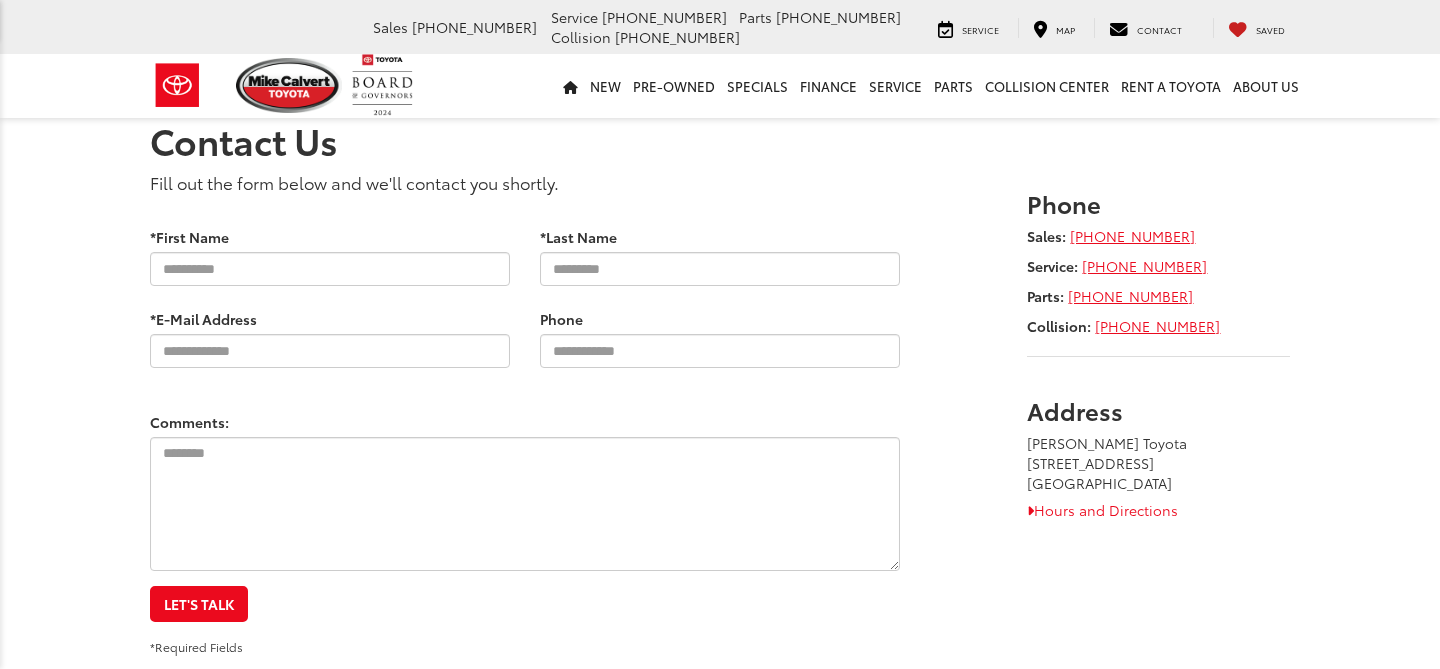 scroll, scrollTop: 0, scrollLeft: 0, axis: both 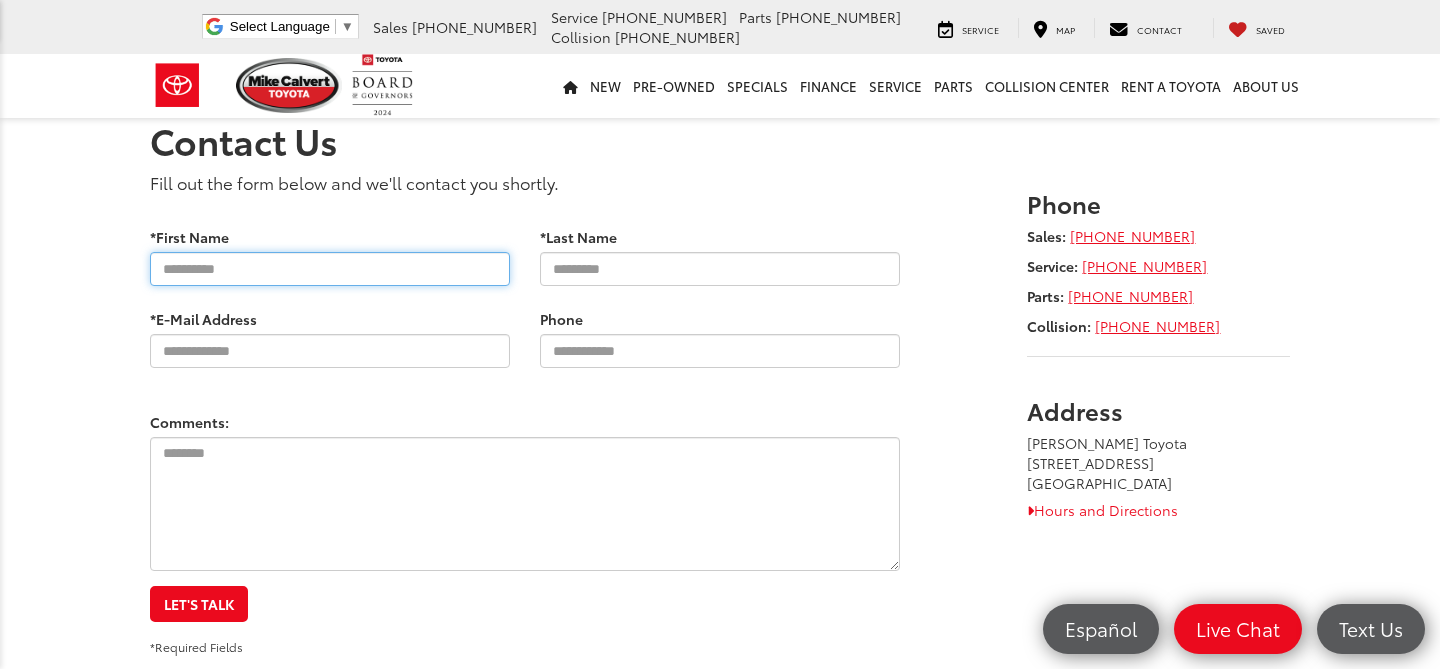 click on "*First Name" at bounding box center (330, 269) 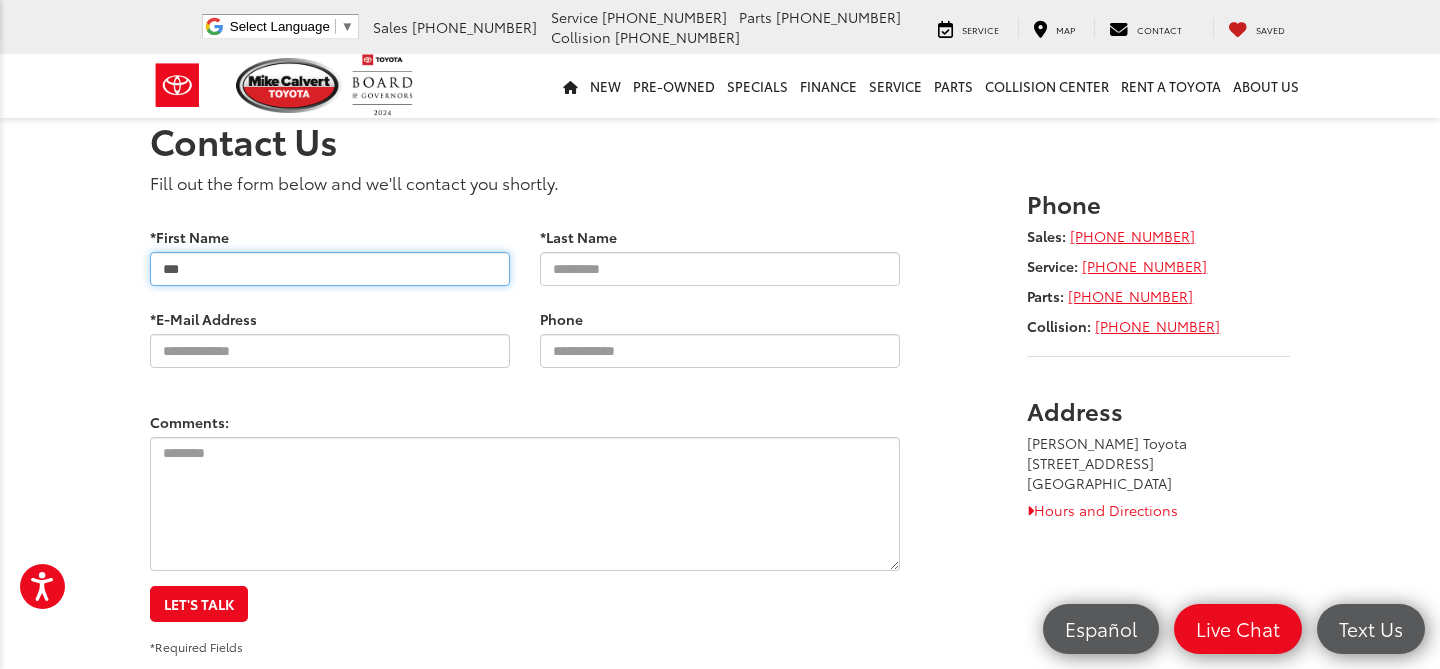 type on "***" 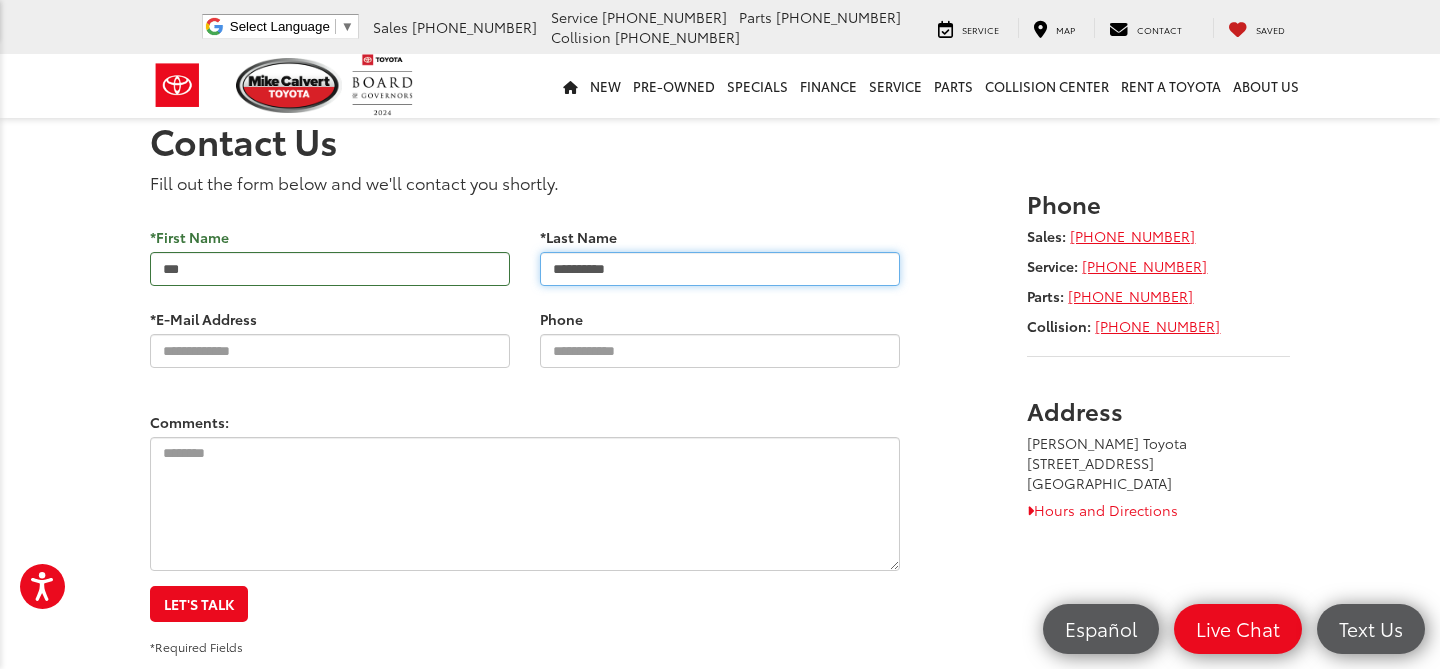 type on "**********" 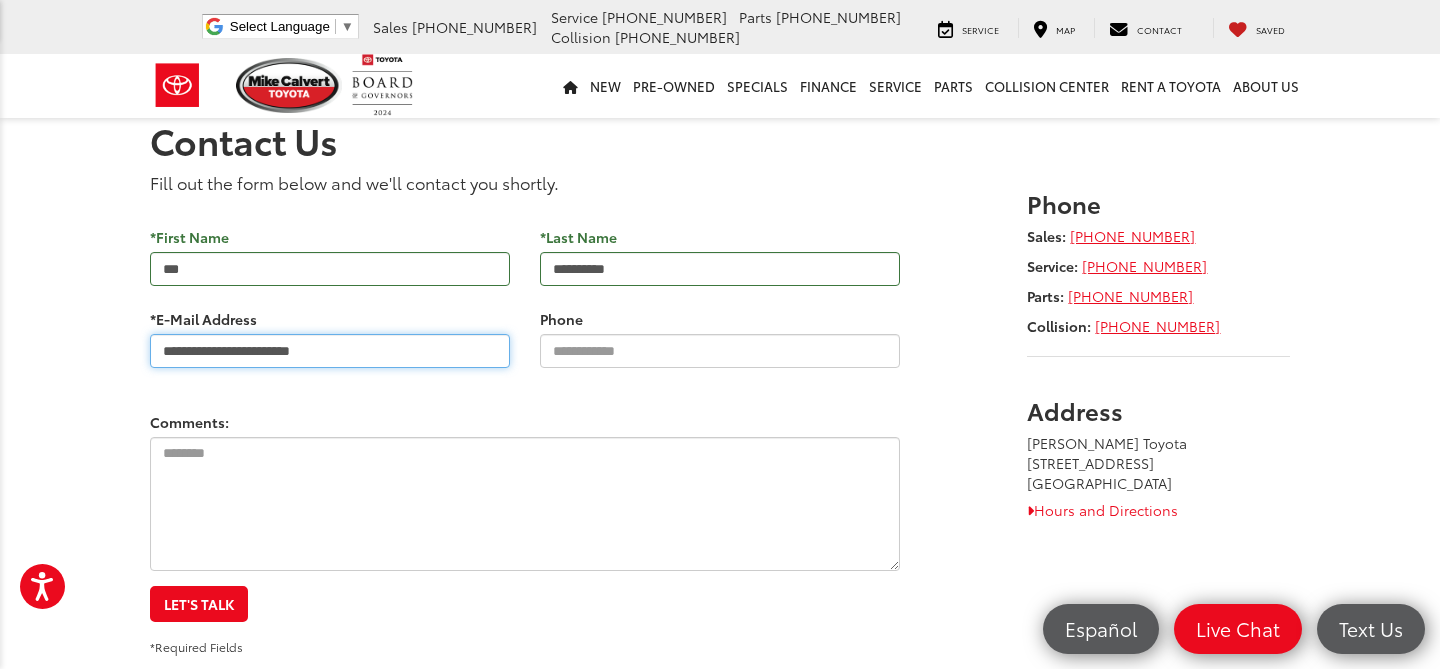 type on "**********" 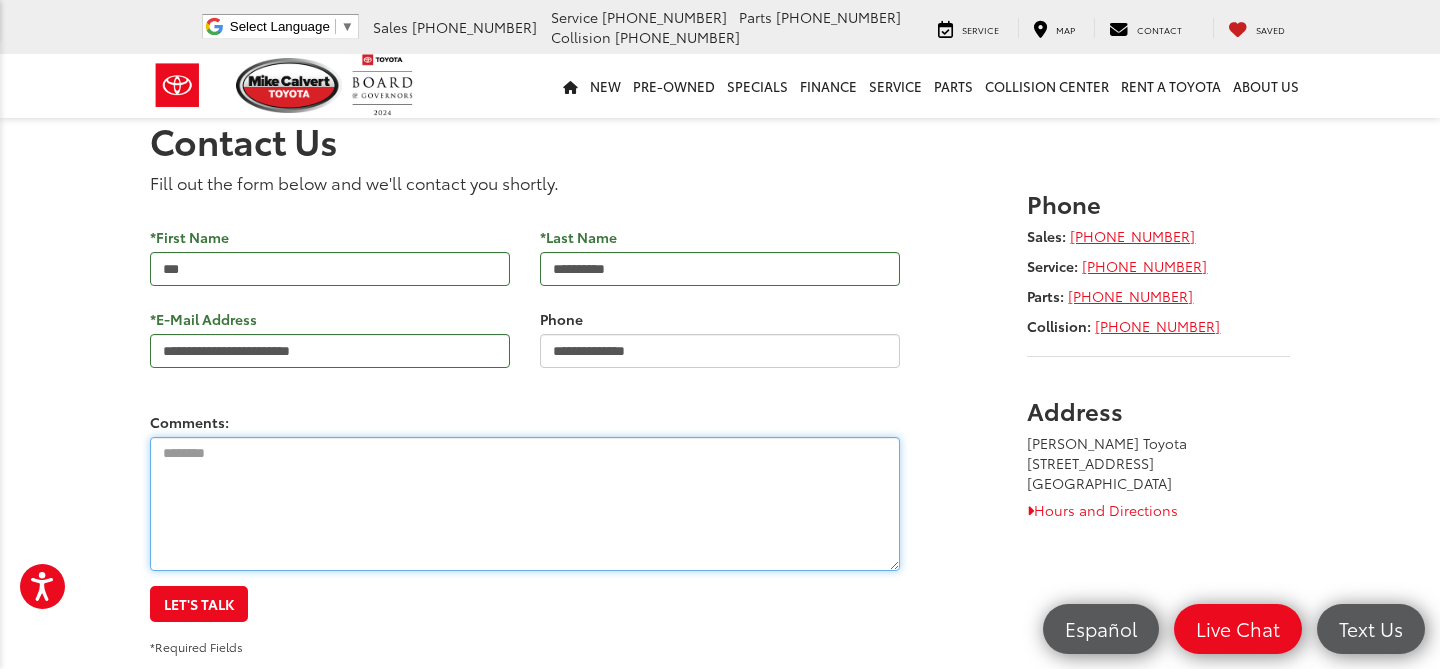 click on "Comments:" at bounding box center (525, 504) 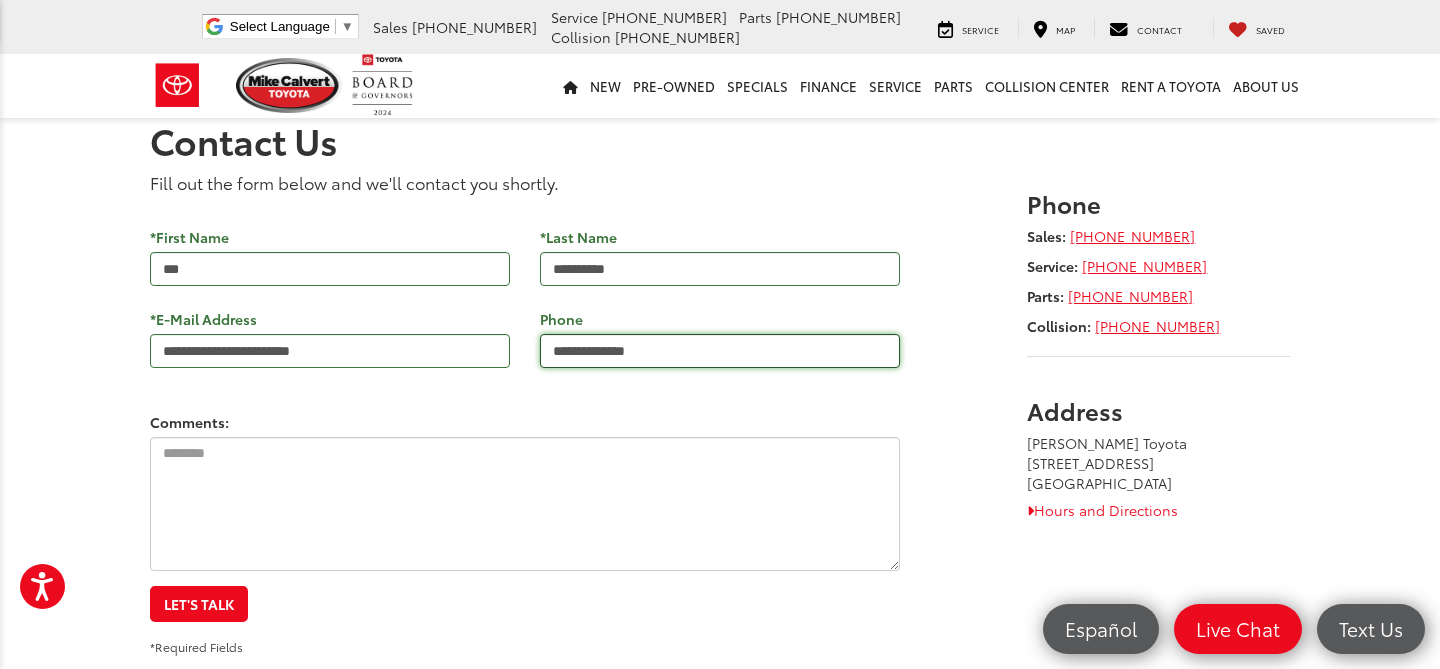 click on "**********" at bounding box center [720, 351] 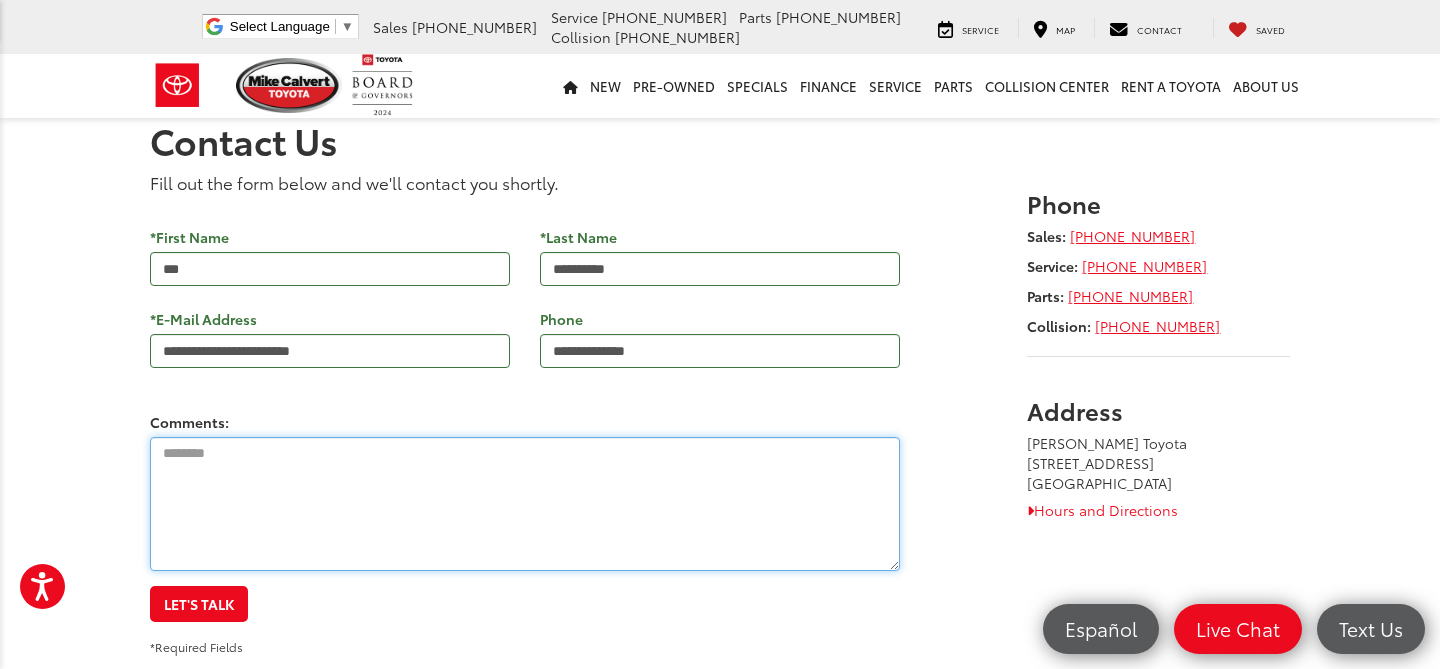 click on "Comments:" at bounding box center (525, 504) 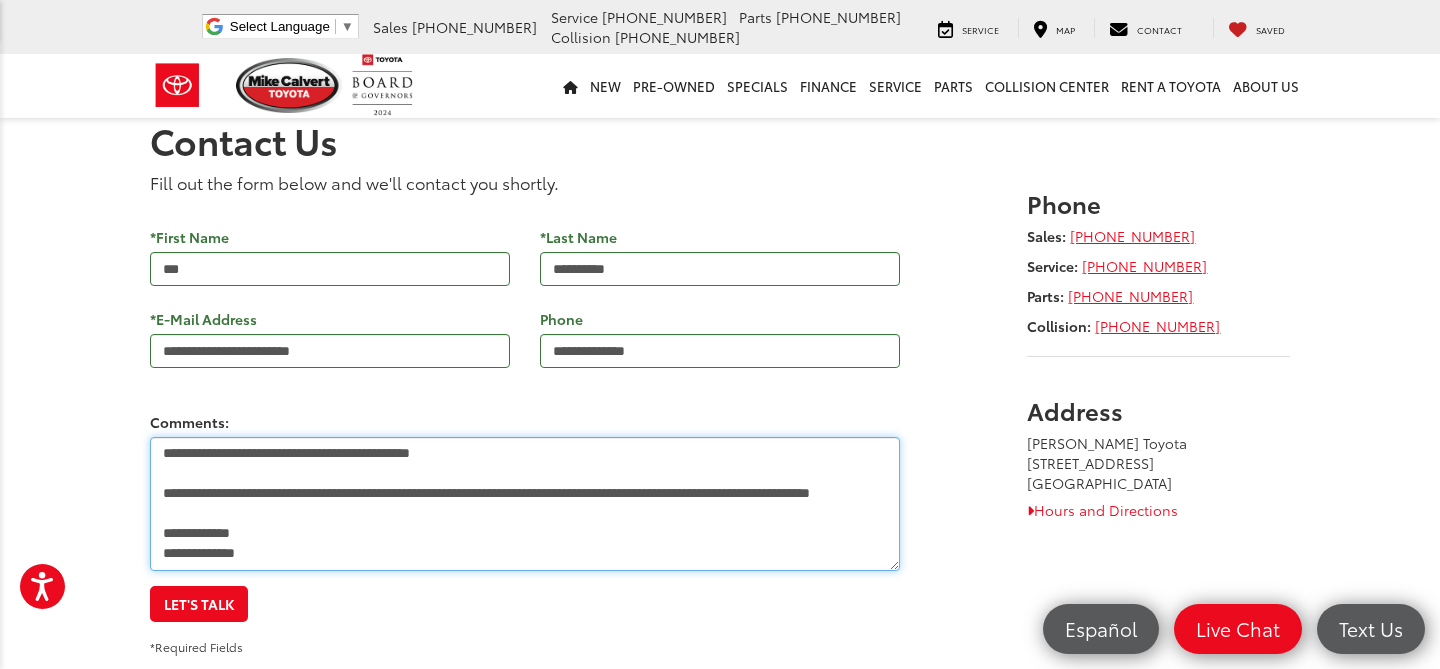 scroll, scrollTop: 0, scrollLeft: 0, axis: both 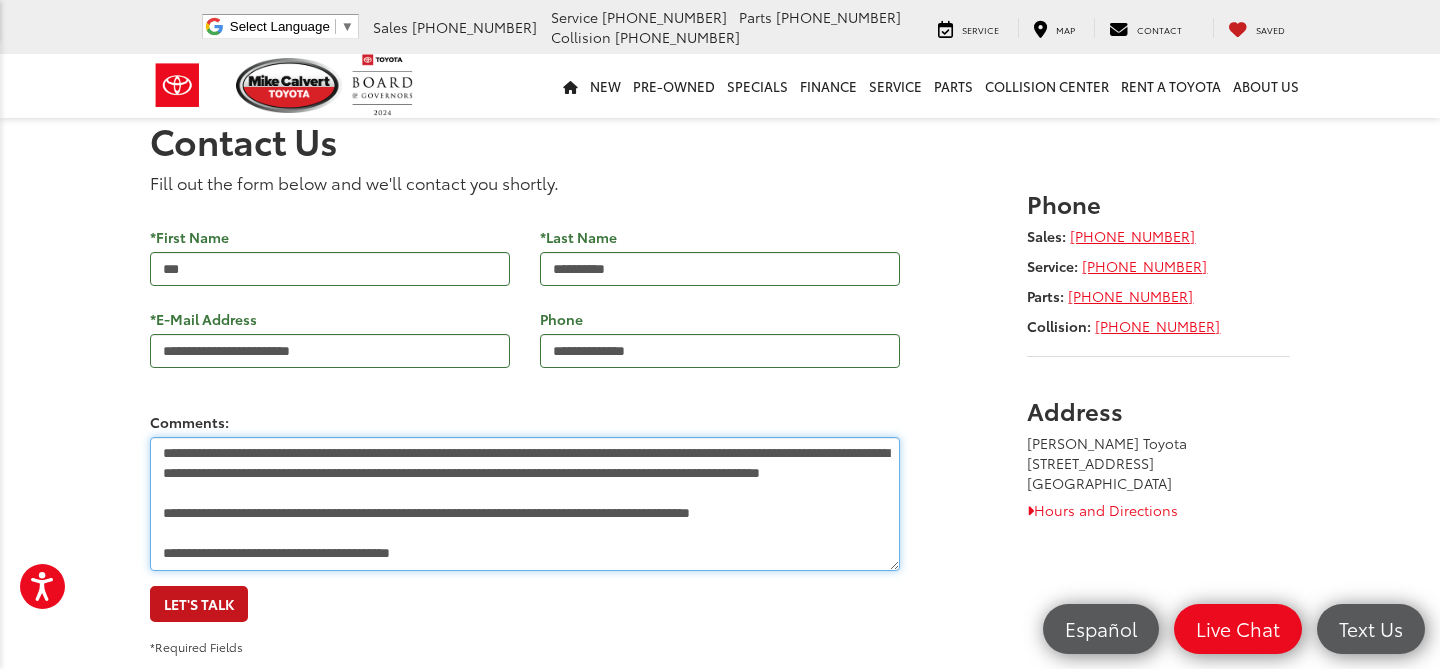 type on "**********" 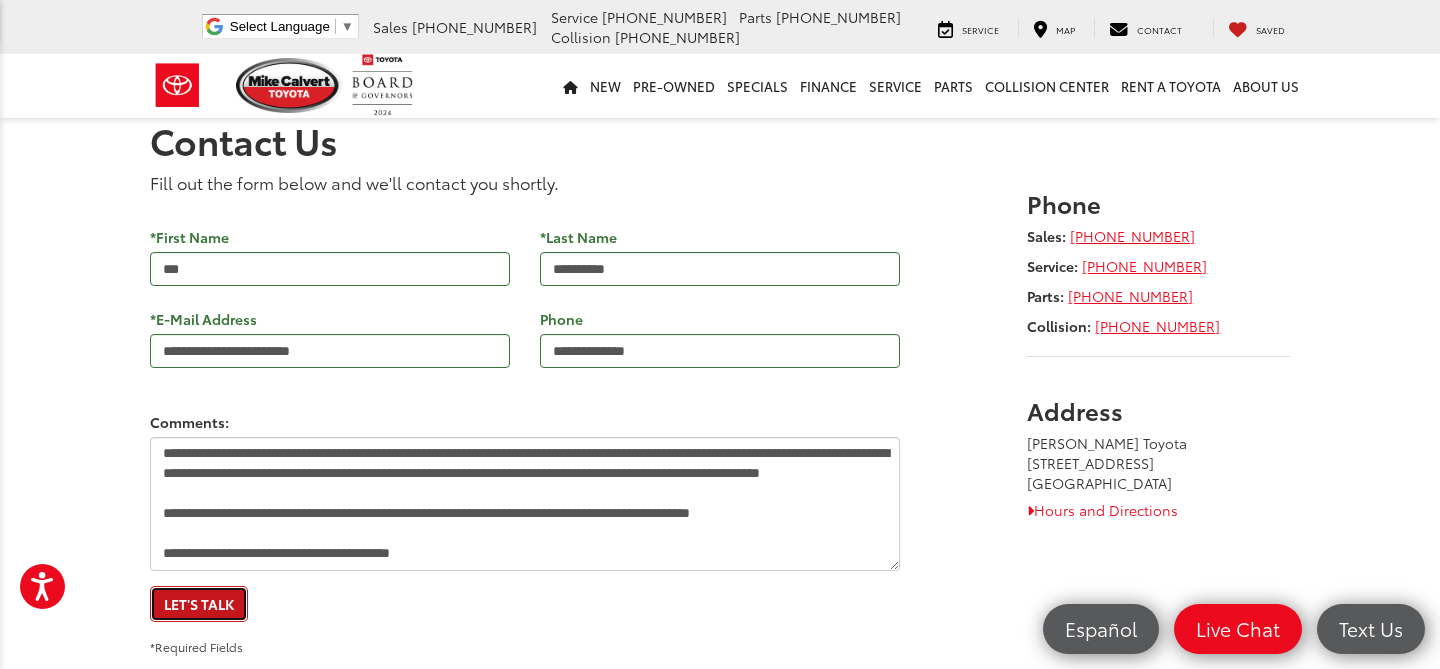 click on "Let's Talk" at bounding box center [199, 604] 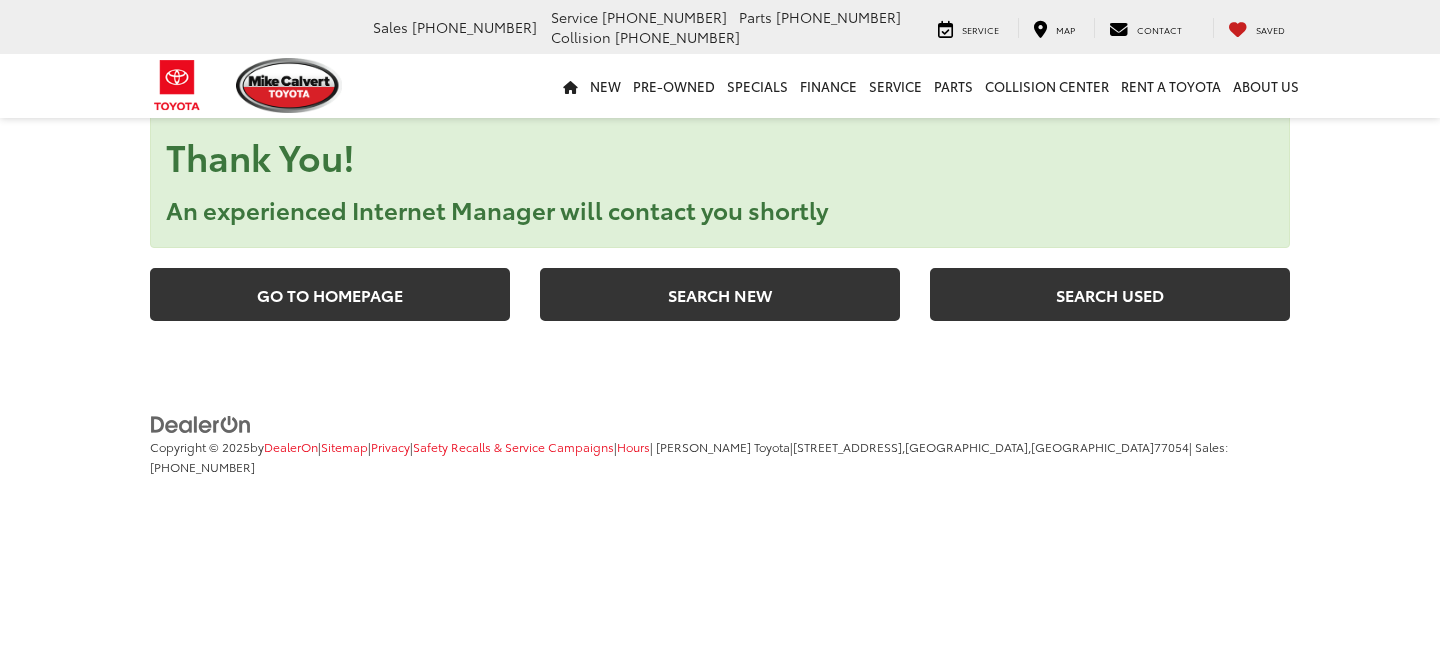 scroll, scrollTop: 0, scrollLeft: 0, axis: both 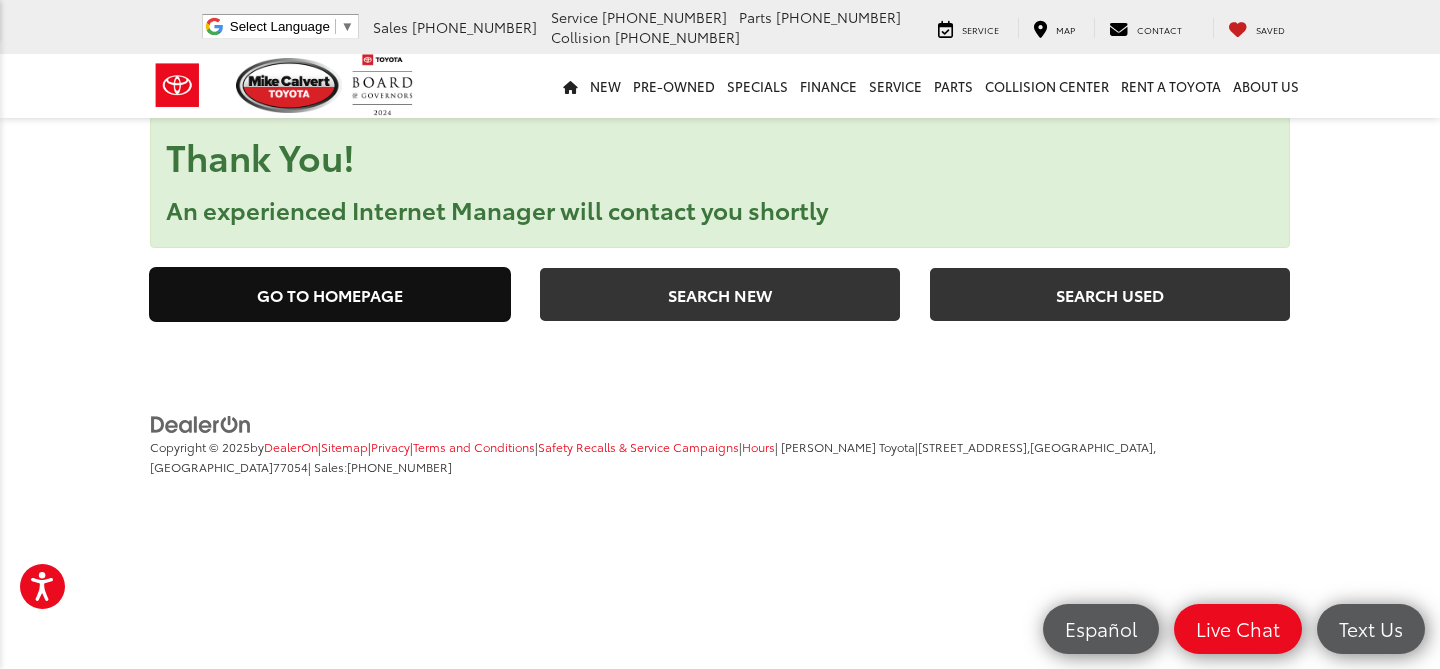 click on "Go to Homepage" at bounding box center (330, 294) 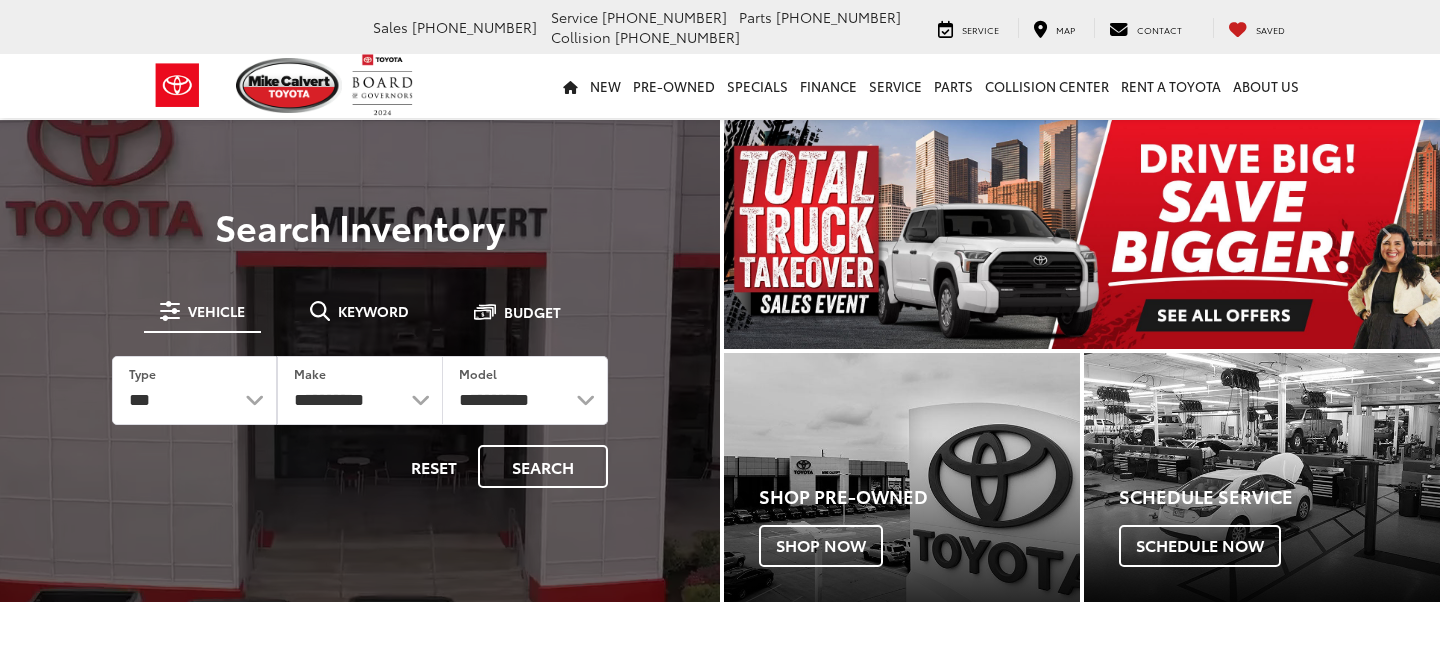scroll, scrollTop: 0, scrollLeft: 0, axis: both 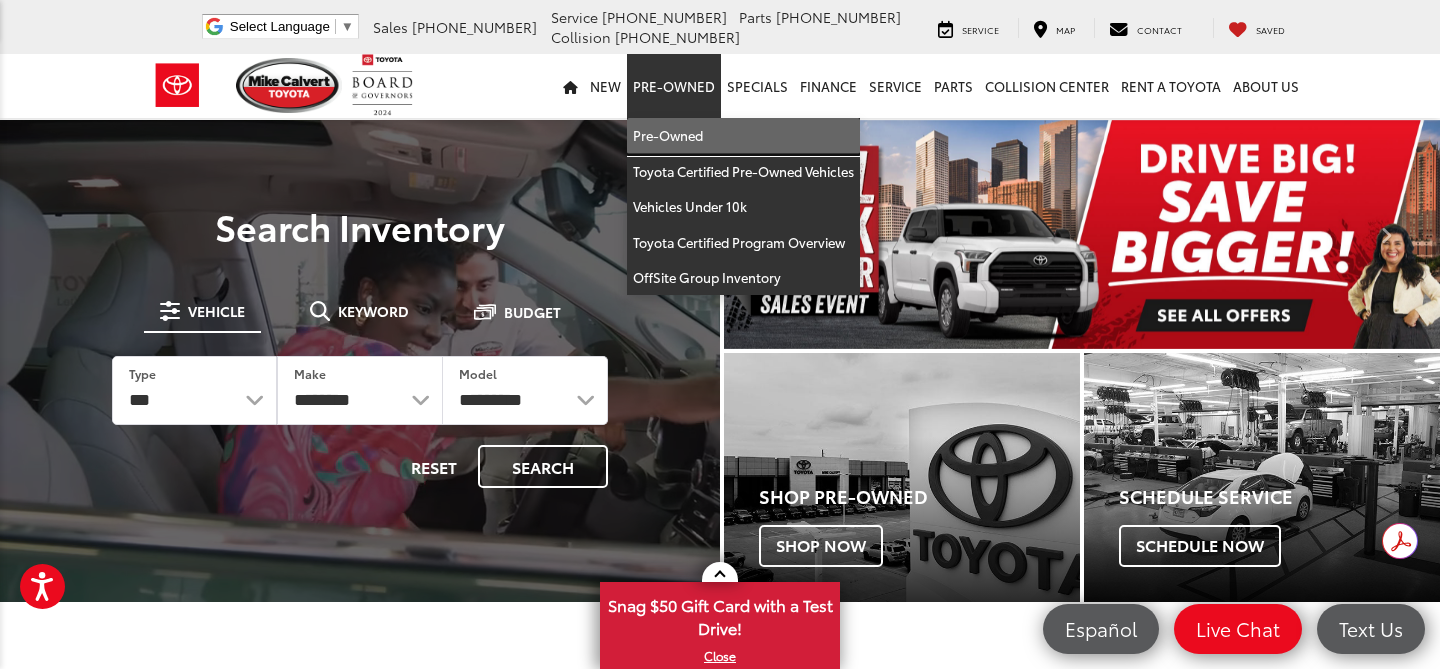 click on "Pre-Owned" at bounding box center (743, 136) 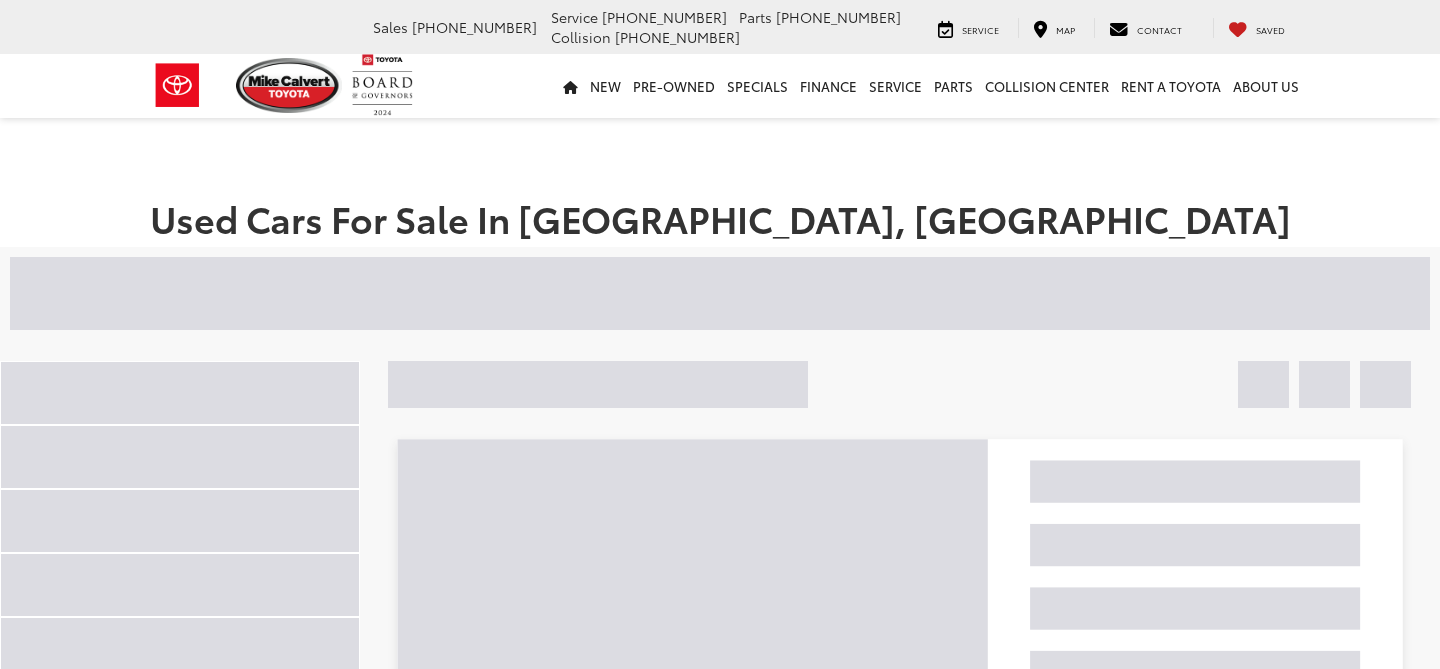 scroll, scrollTop: 0, scrollLeft: 0, axis: both 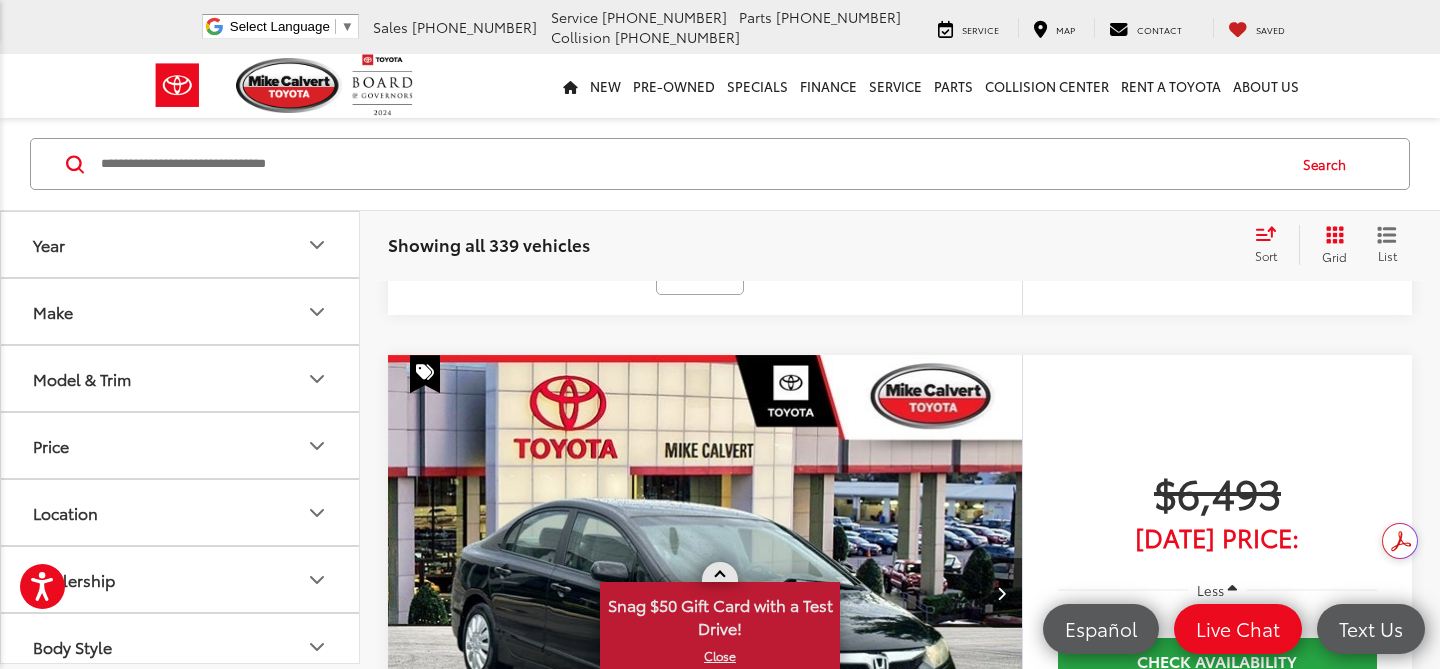 click at bounding box center (720, 572) 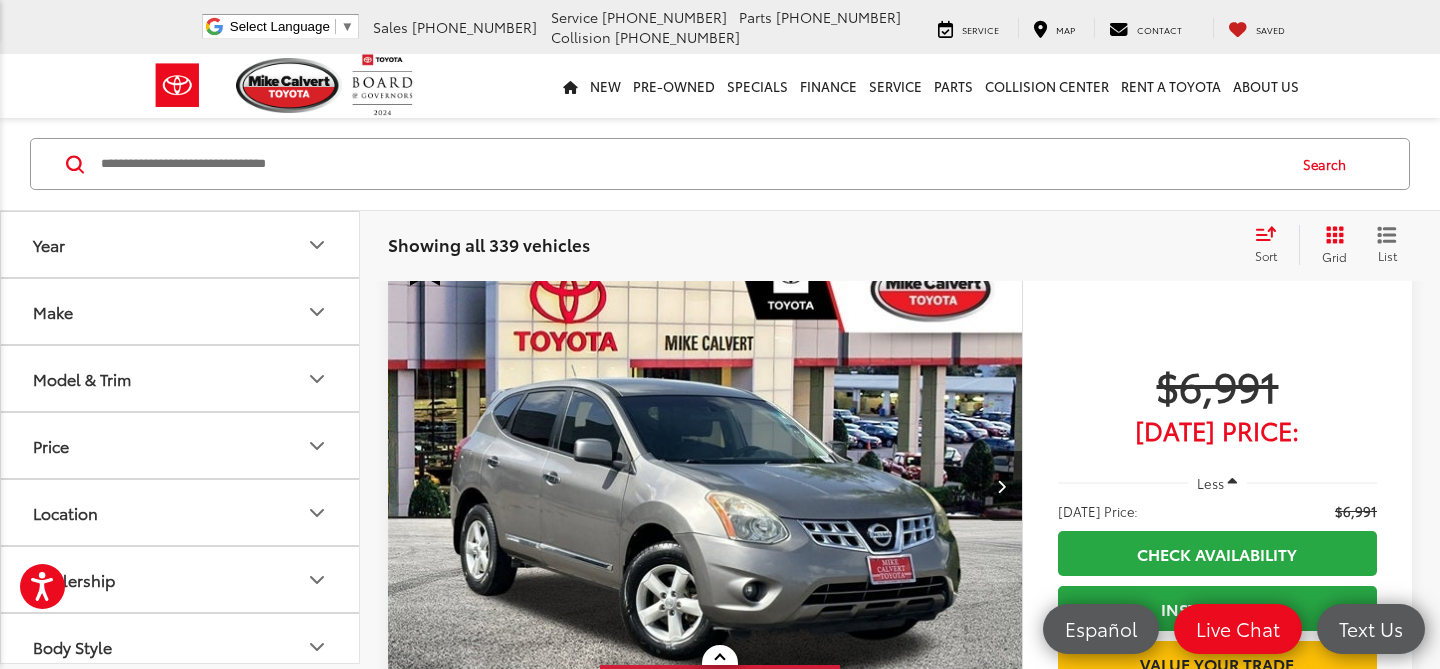 scroll, scrollTop: 4811, scrollLeft: 0, axis: vertical 